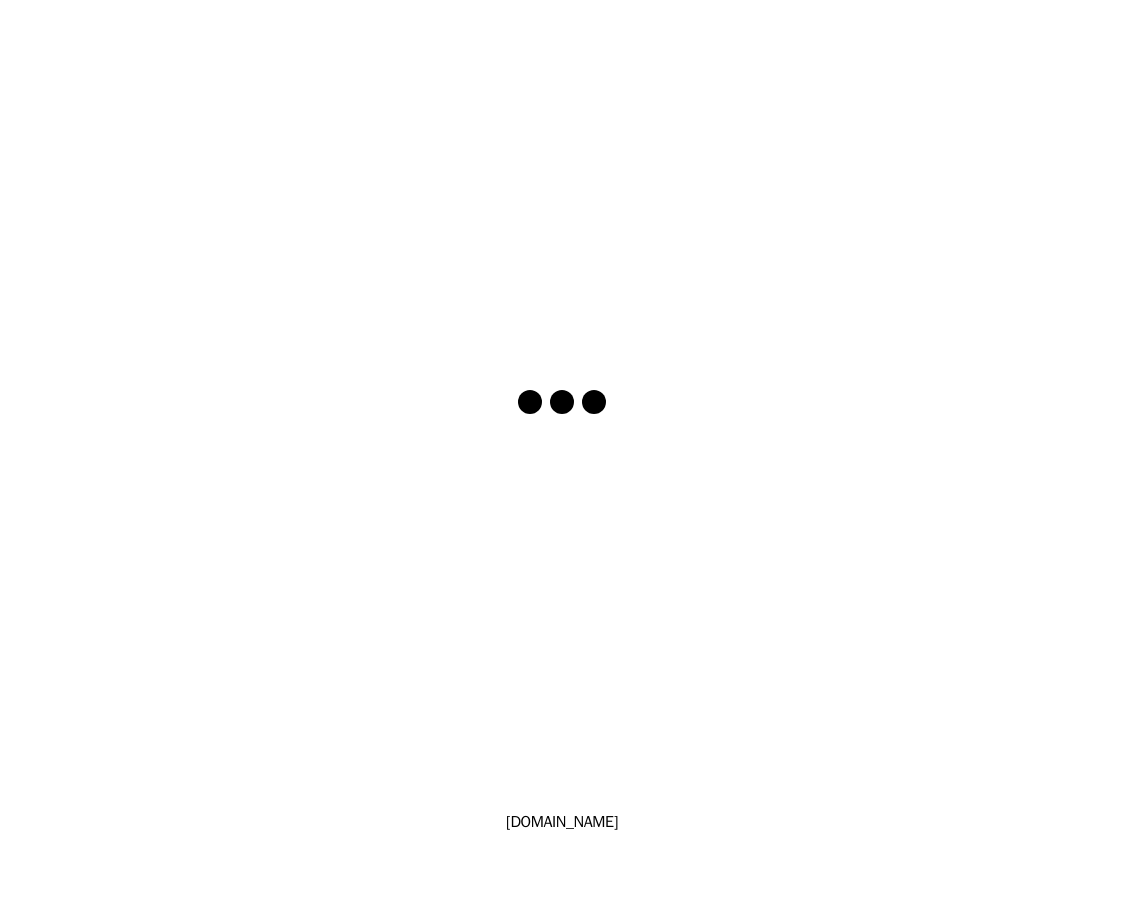 scroll, scrollTop: 0, scrollLeft: 0, axis: both 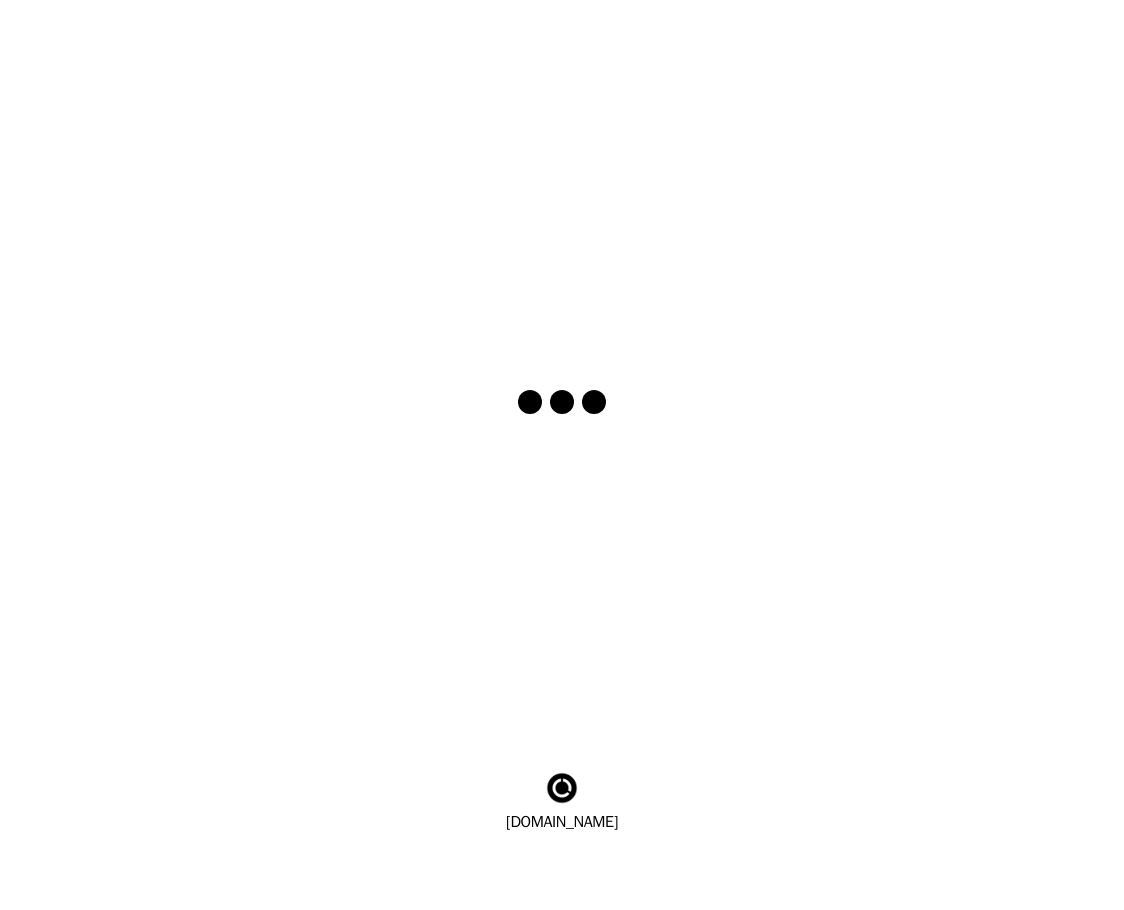 select on "en" 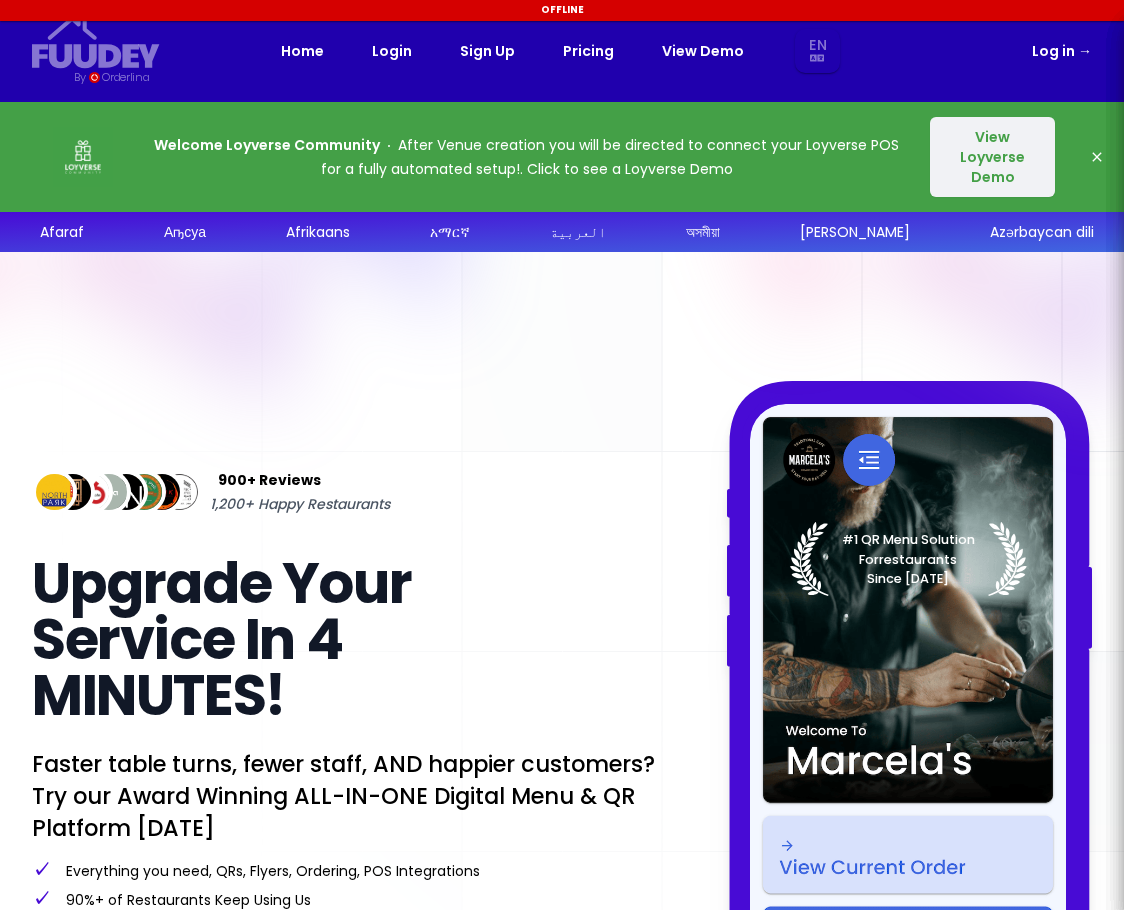 select on "en" 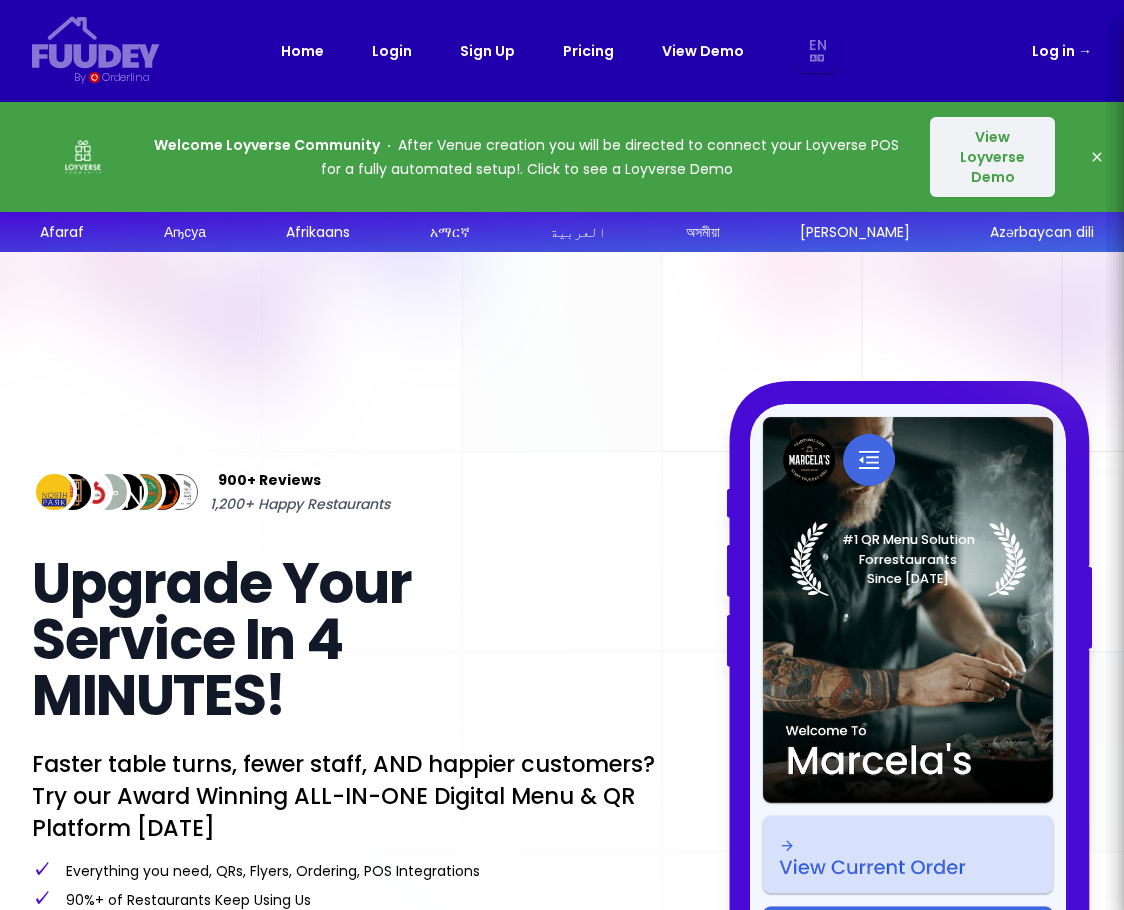 click on "Log in   →" at bounding box center [1062, 51] 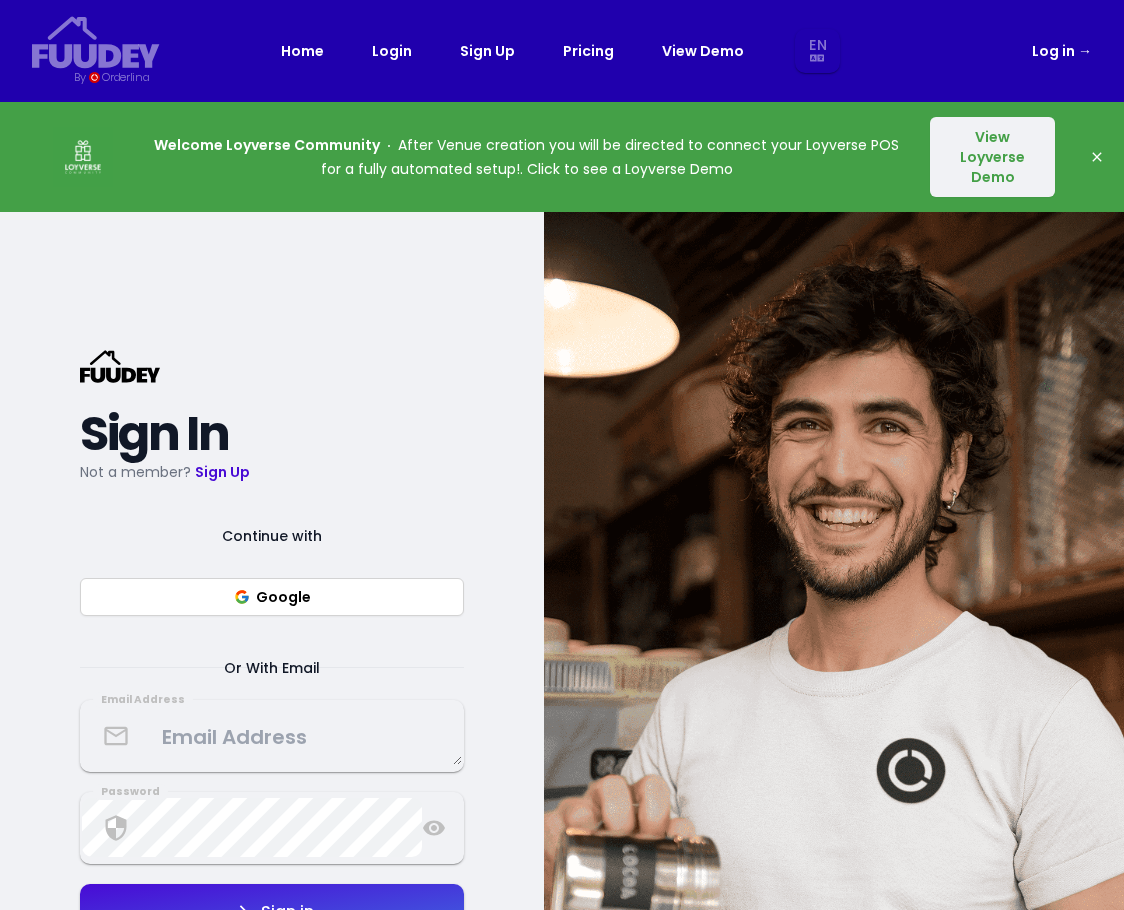 select on "en" 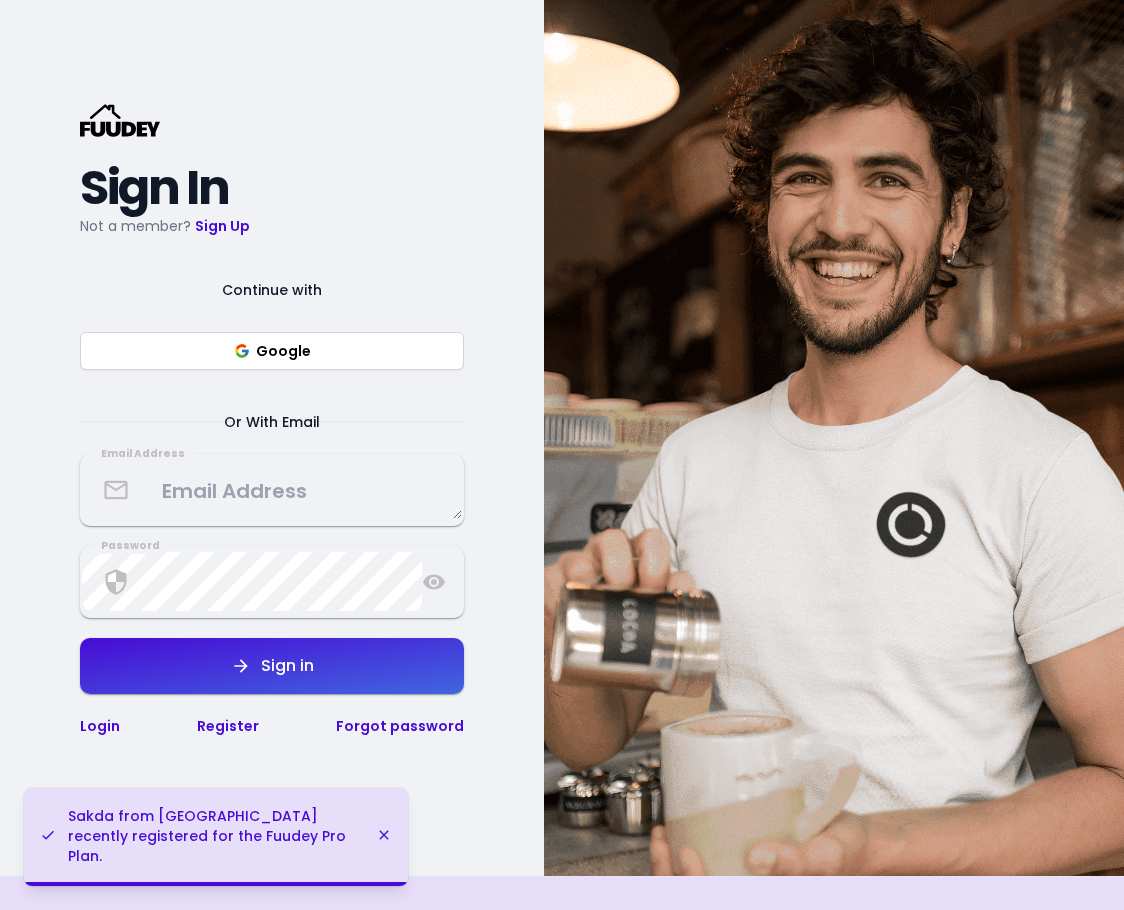 scroll, scrollTop: 300, scrollLeft: 0, axis: vertical 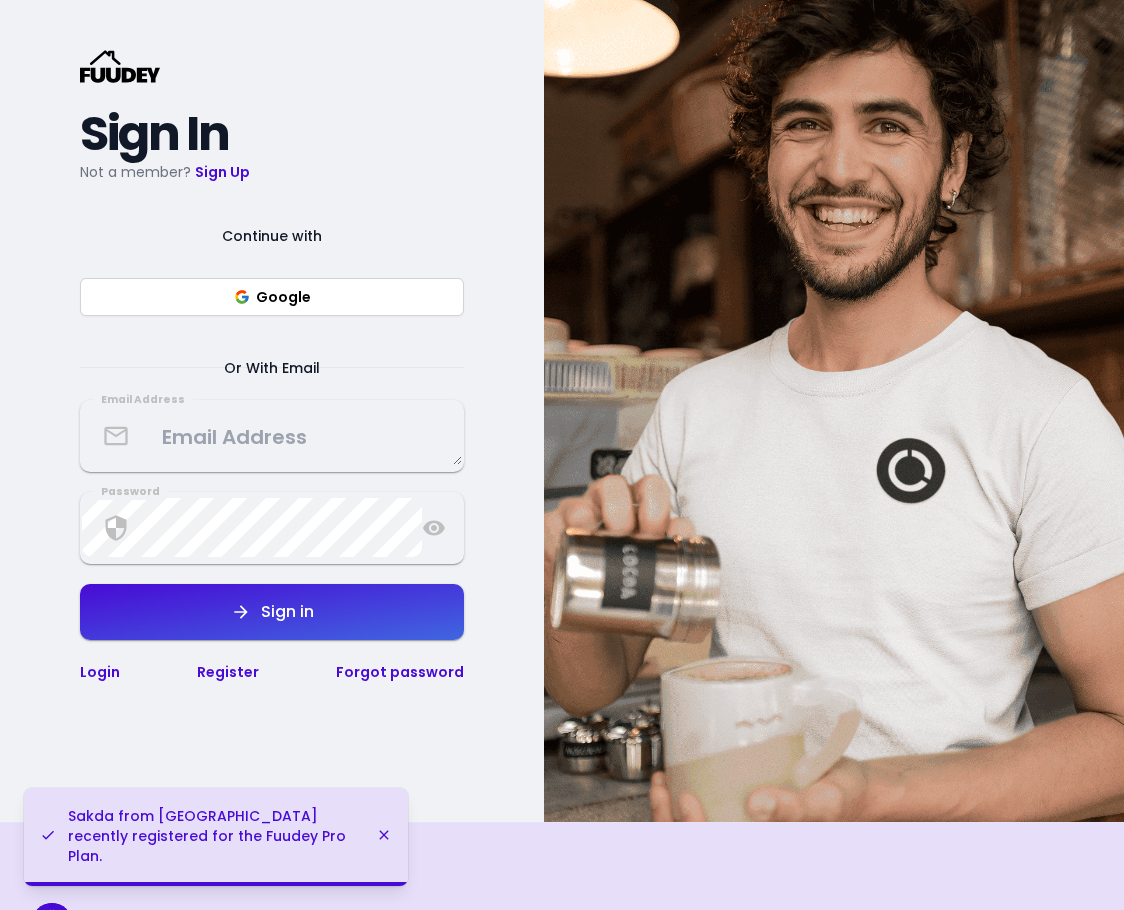 click on "Google" at bounding box center [272, 297] 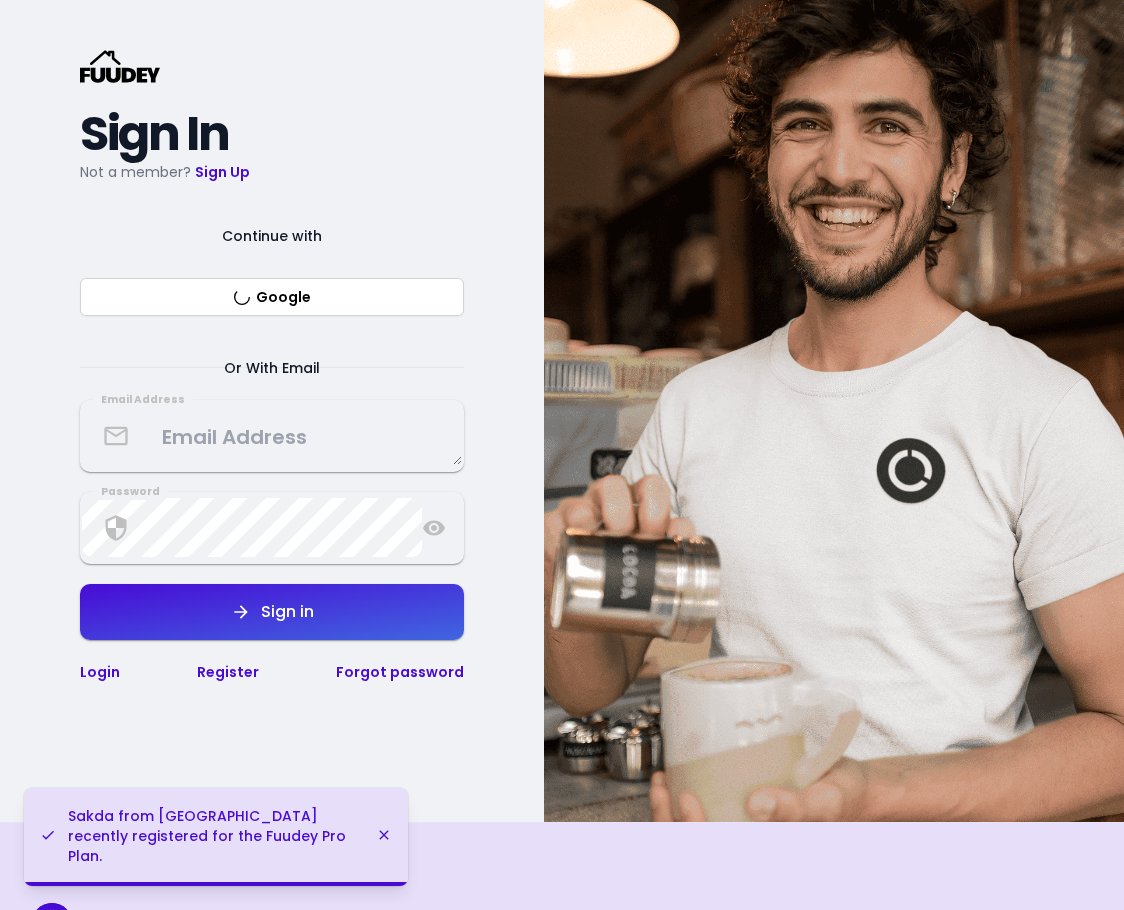 select on "en" 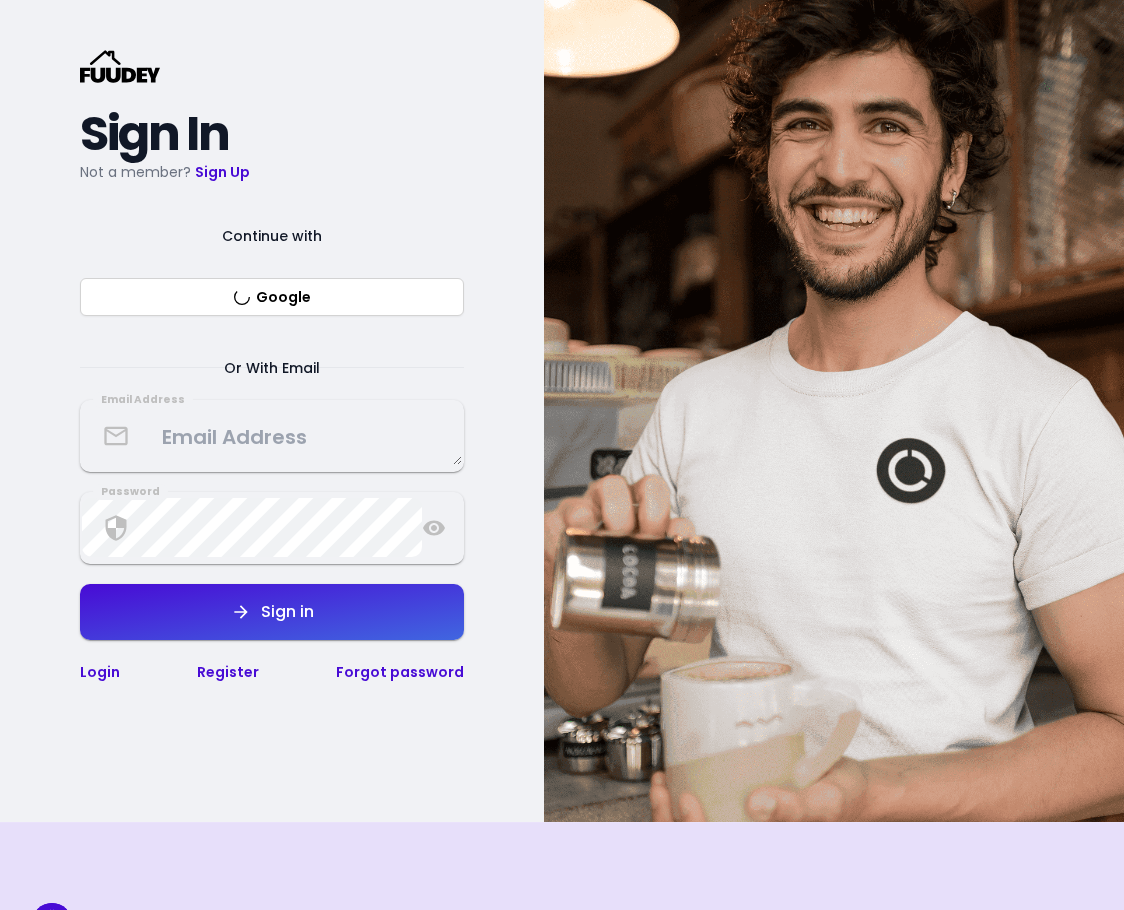 scroll, scrollTop: 0, scrollLeft: 0, axis: both 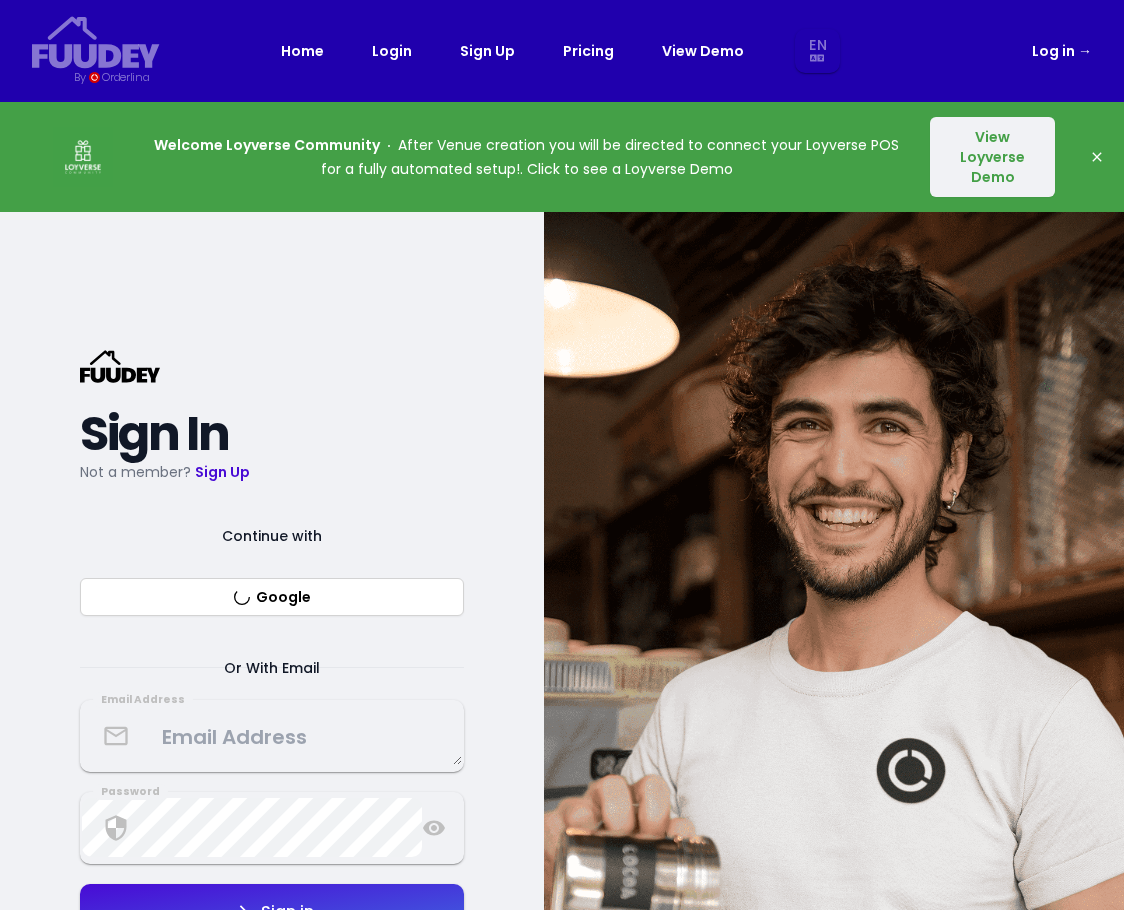 select on "en" 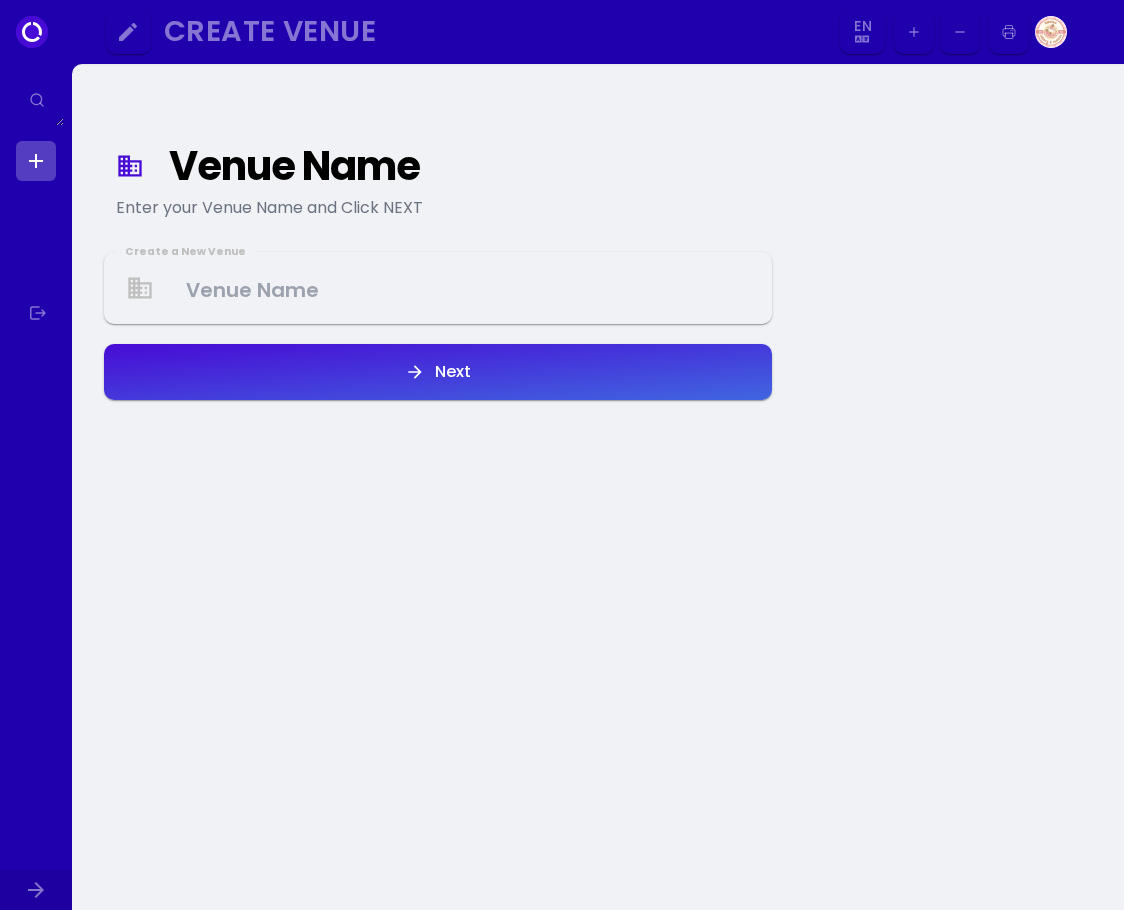 click at bounding box center (438, 288) 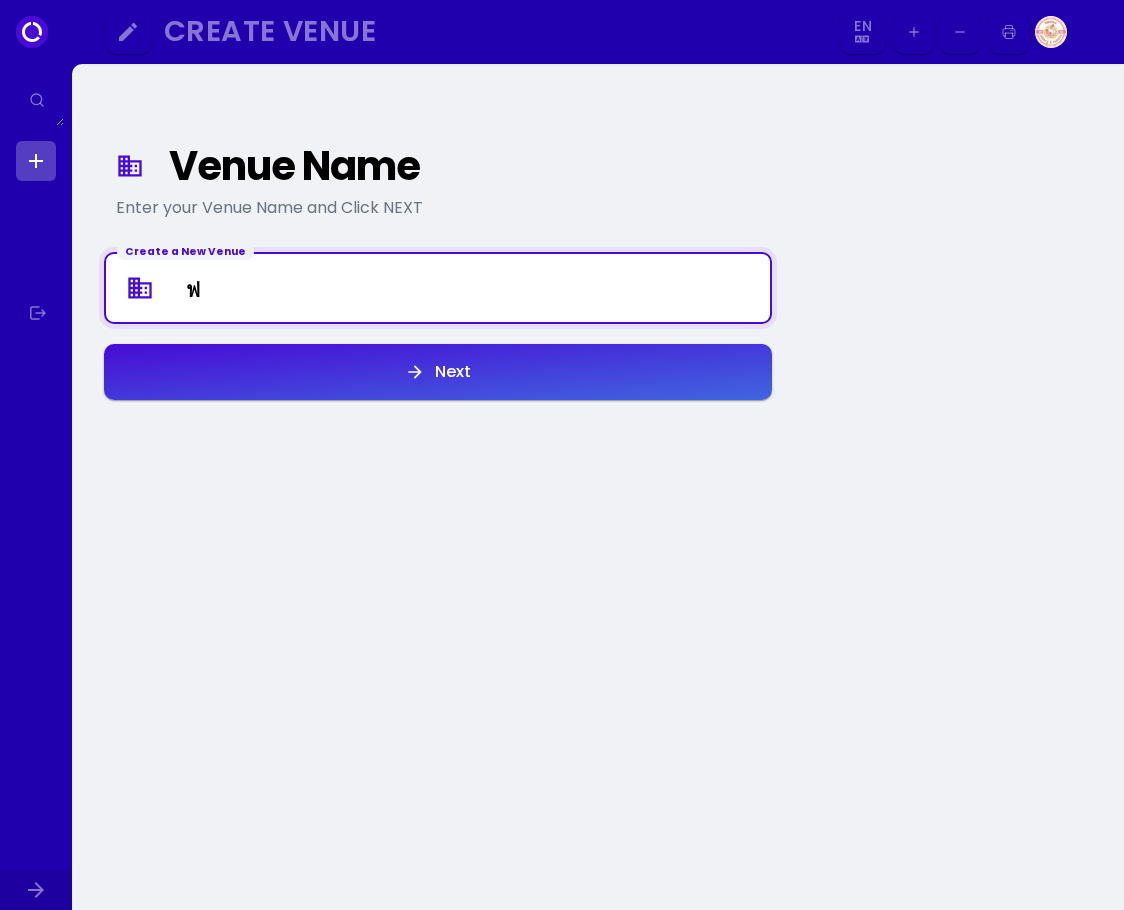 type on "ิ" 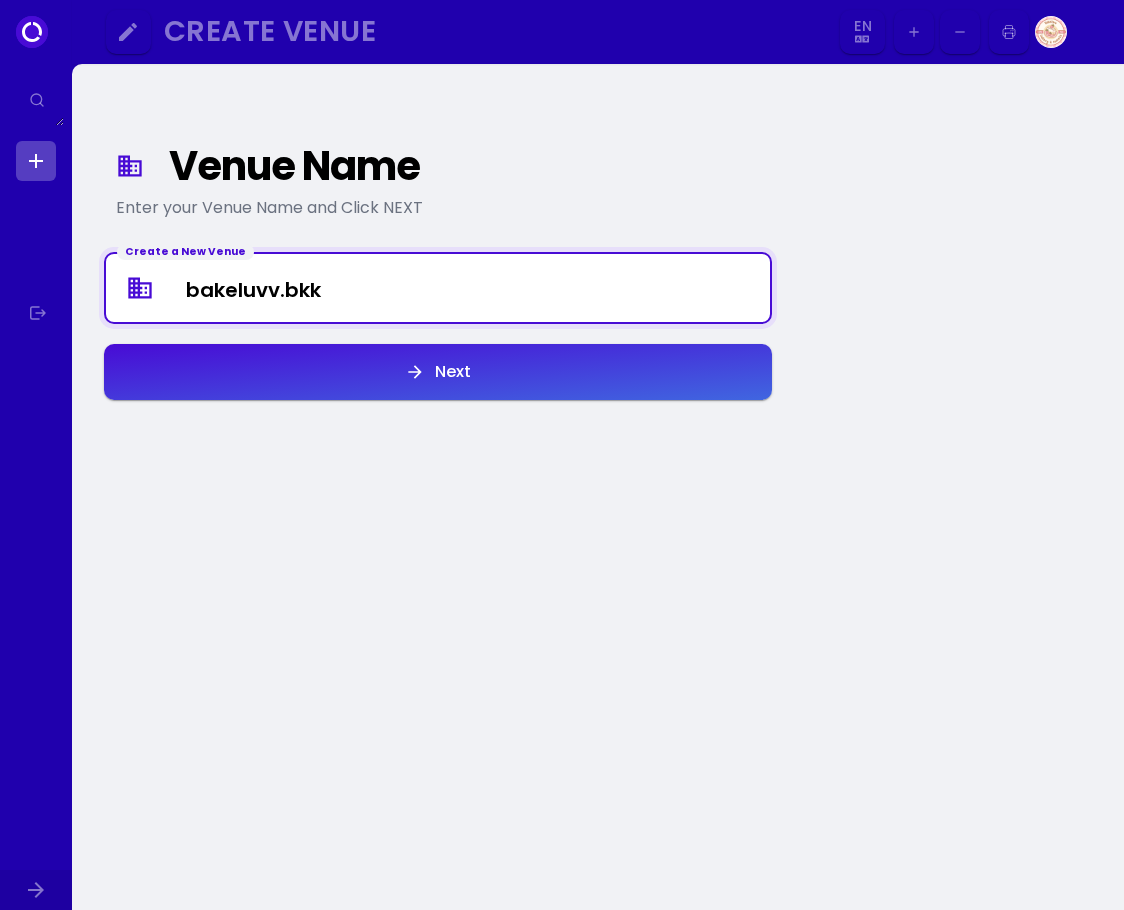 type on "bakeluvv.bkk" 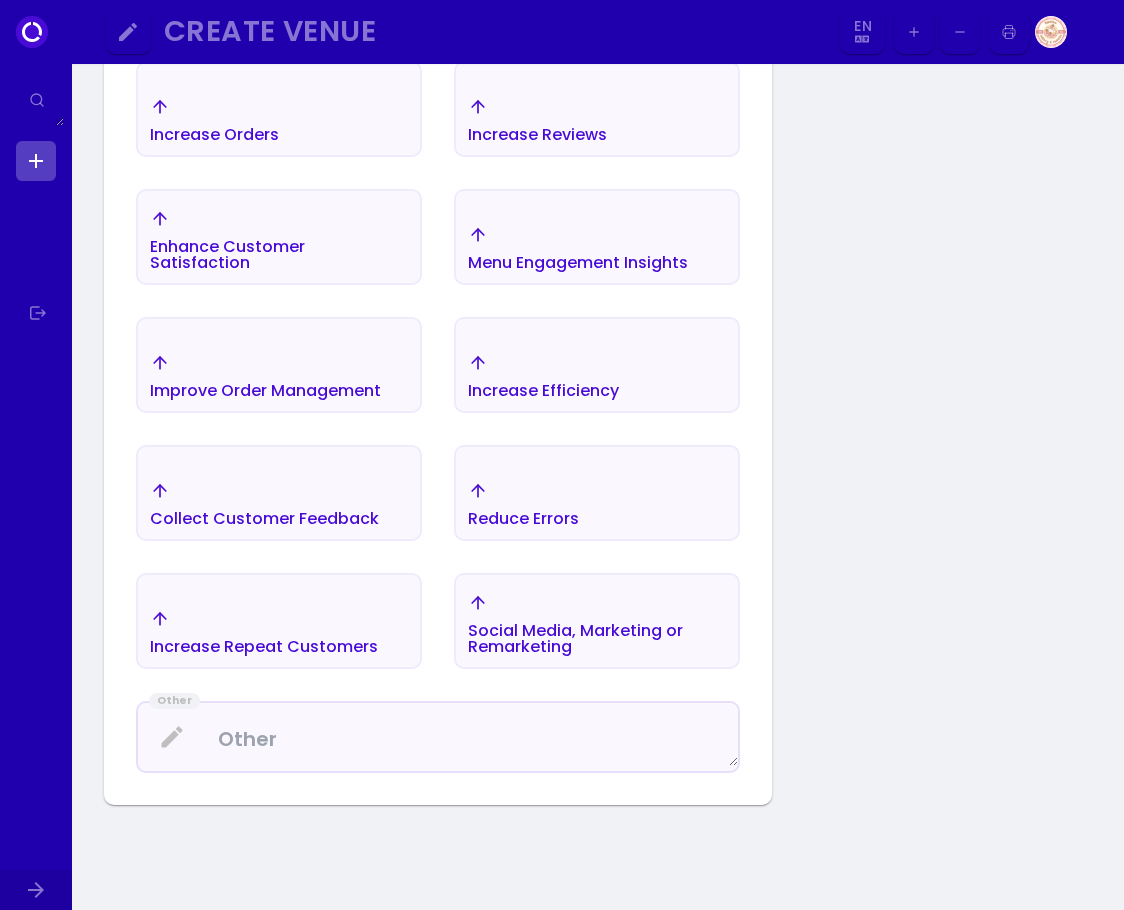 scroll, scrollTop: 432, scrollLeft: 0, axis: vertical 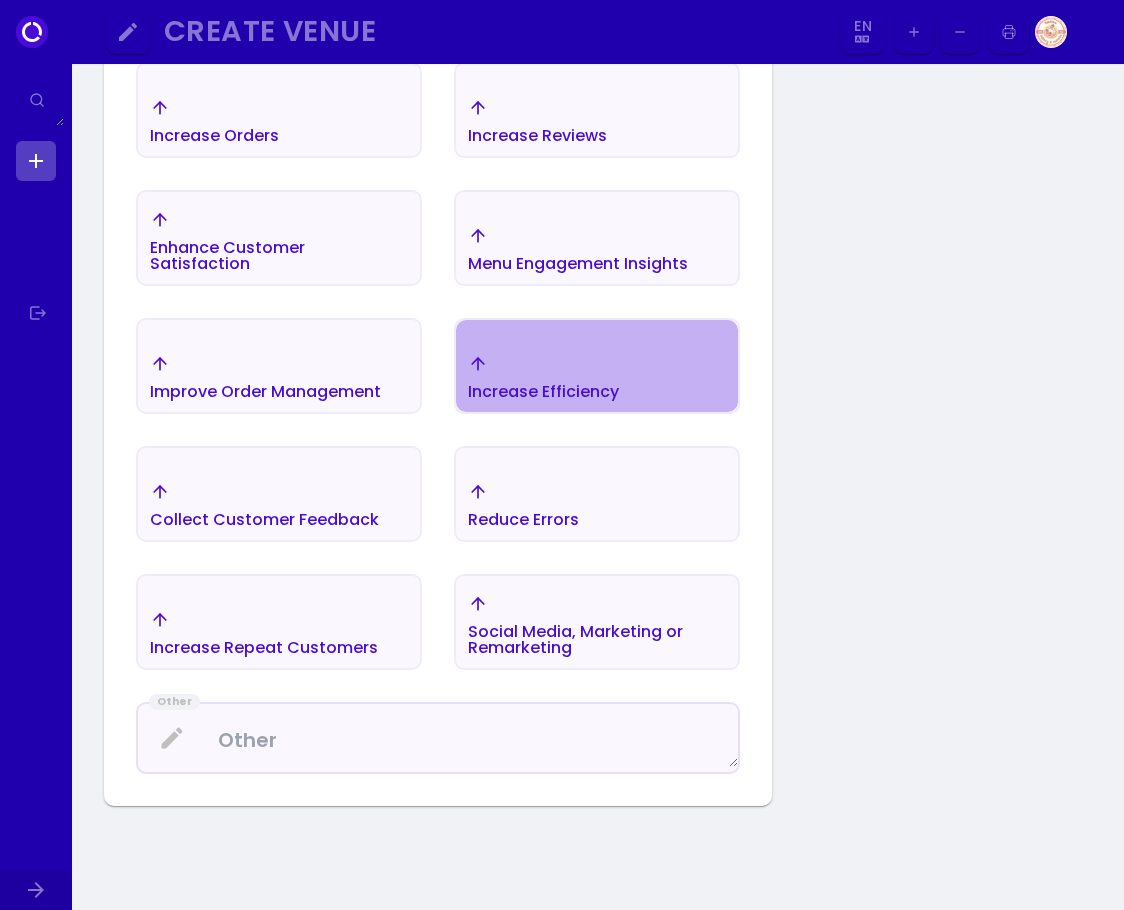 click on "Increase Efficiency" at bounding box center (214, 136) 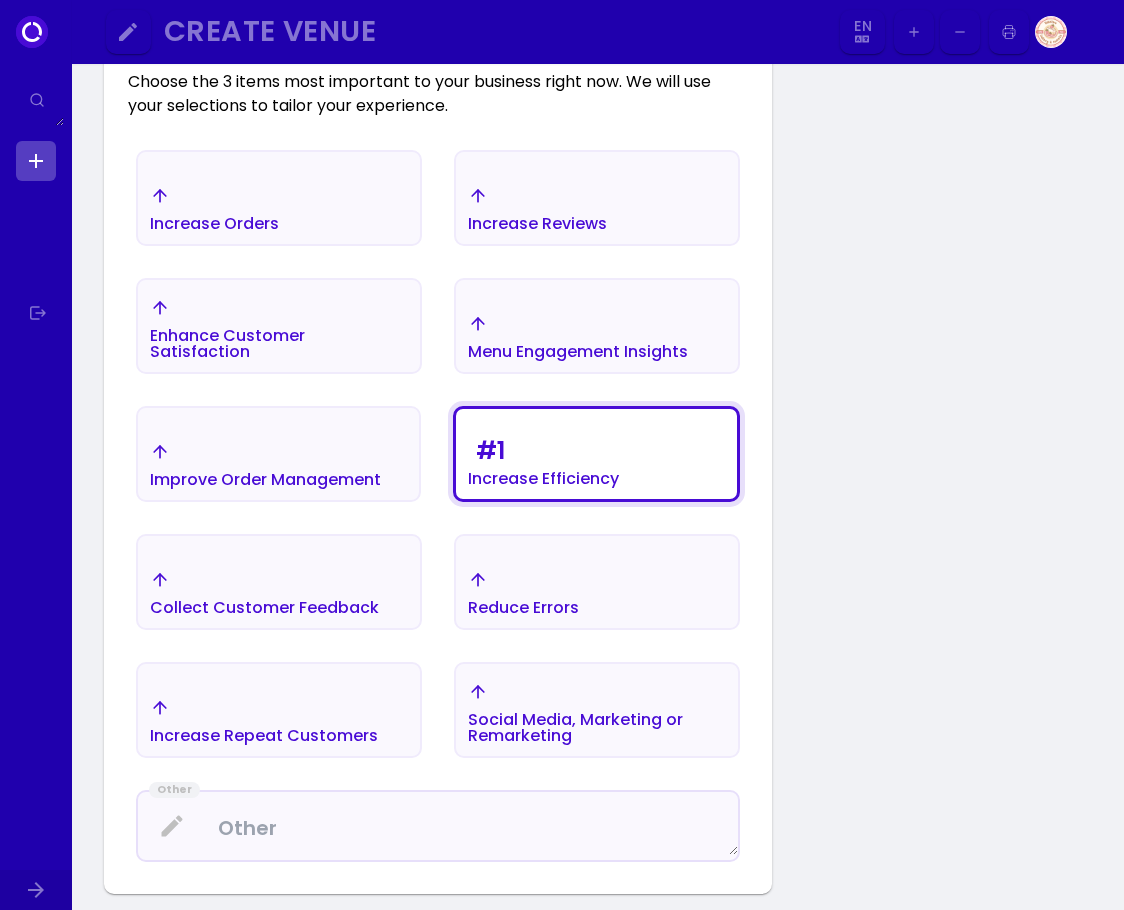 scroll, scrollTop: 332, scrollLeft: 0, axis: vertical 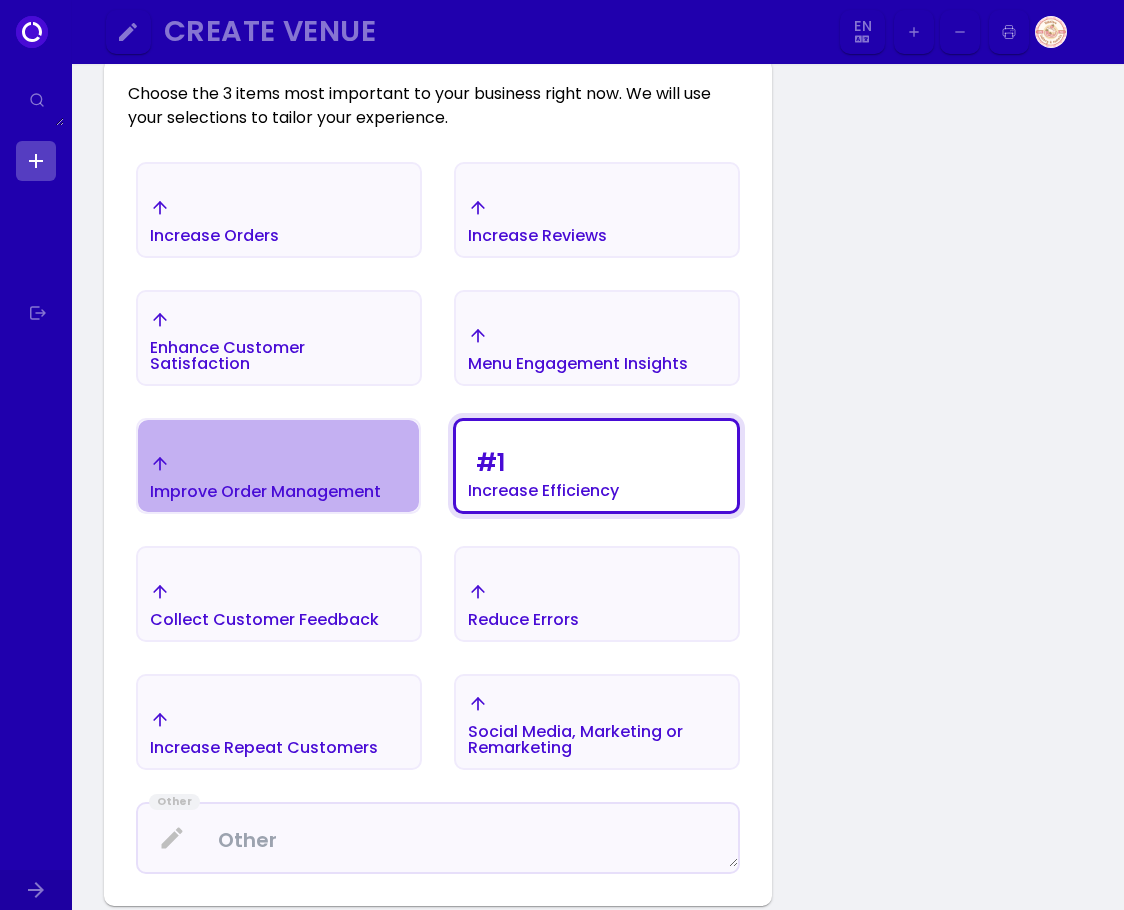 click on "Improve Order Management" at bounding box center [214, 221] 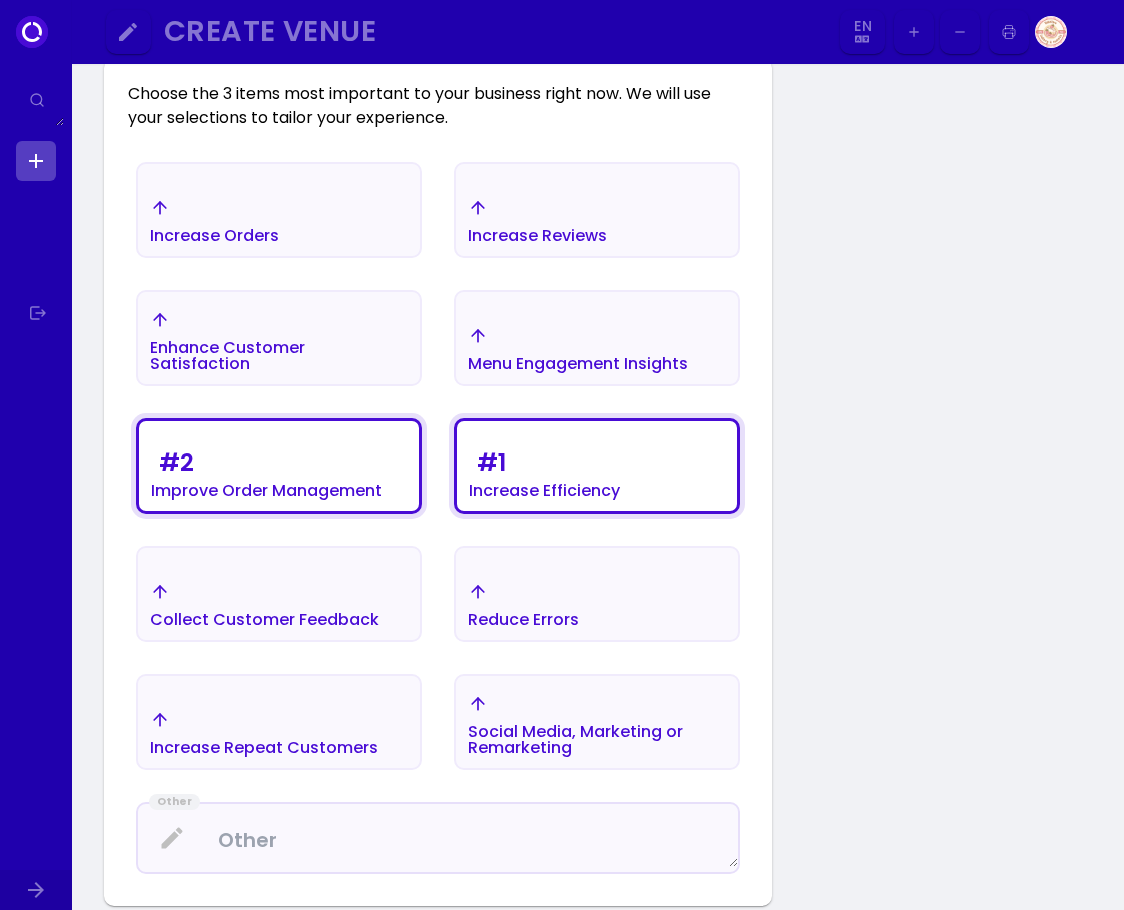 click on "Enhance Customer Satisfaction" at bounding box center (279, 221) 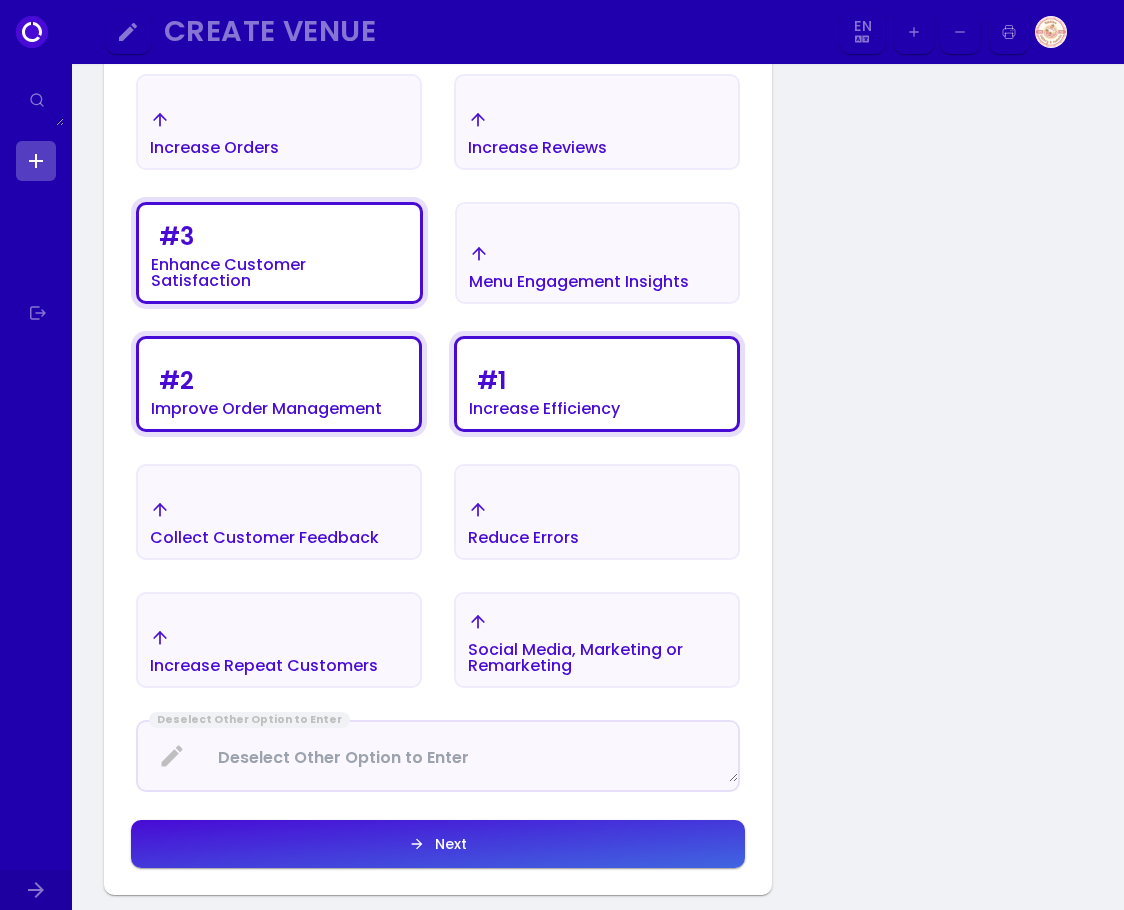 scroll, scrollTop: 432, scrollLeft: 0, axis: vertical 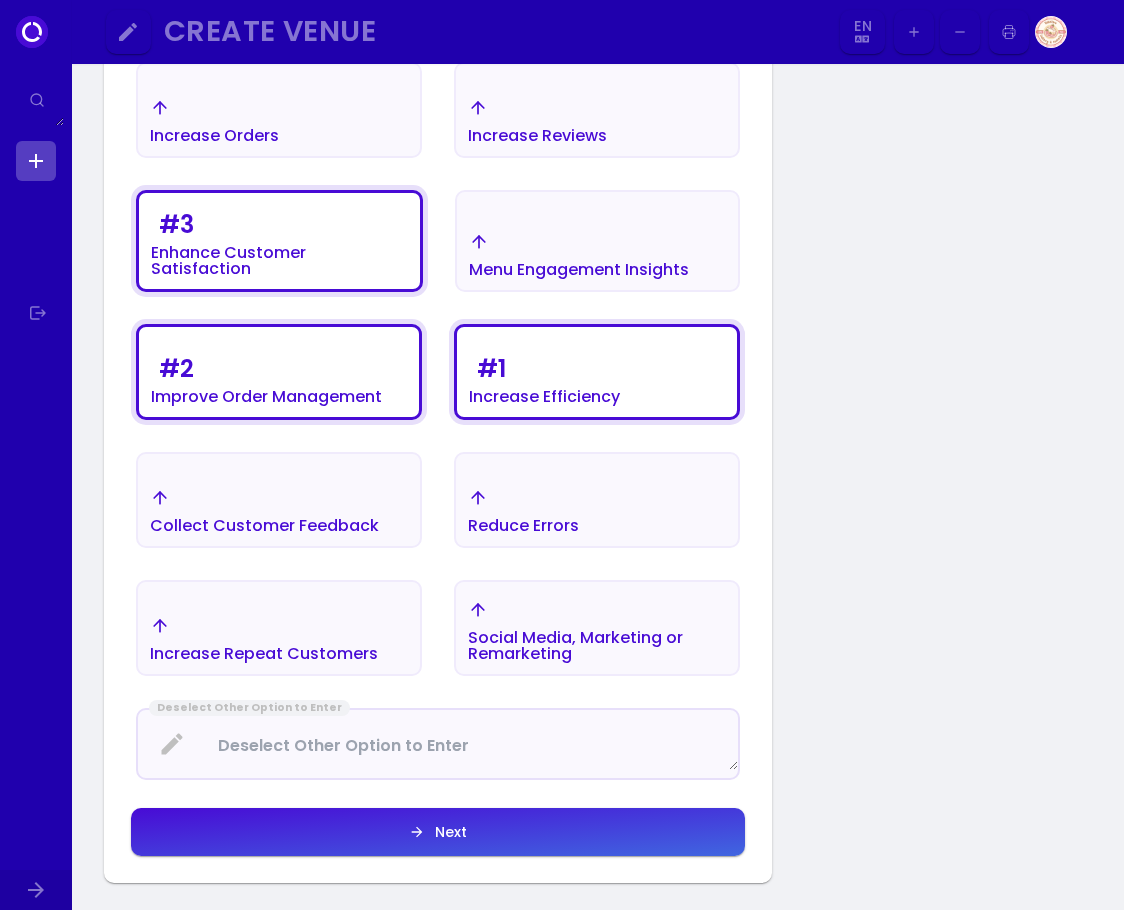 click on "Increase Orders" at bounding box center (279, 121) 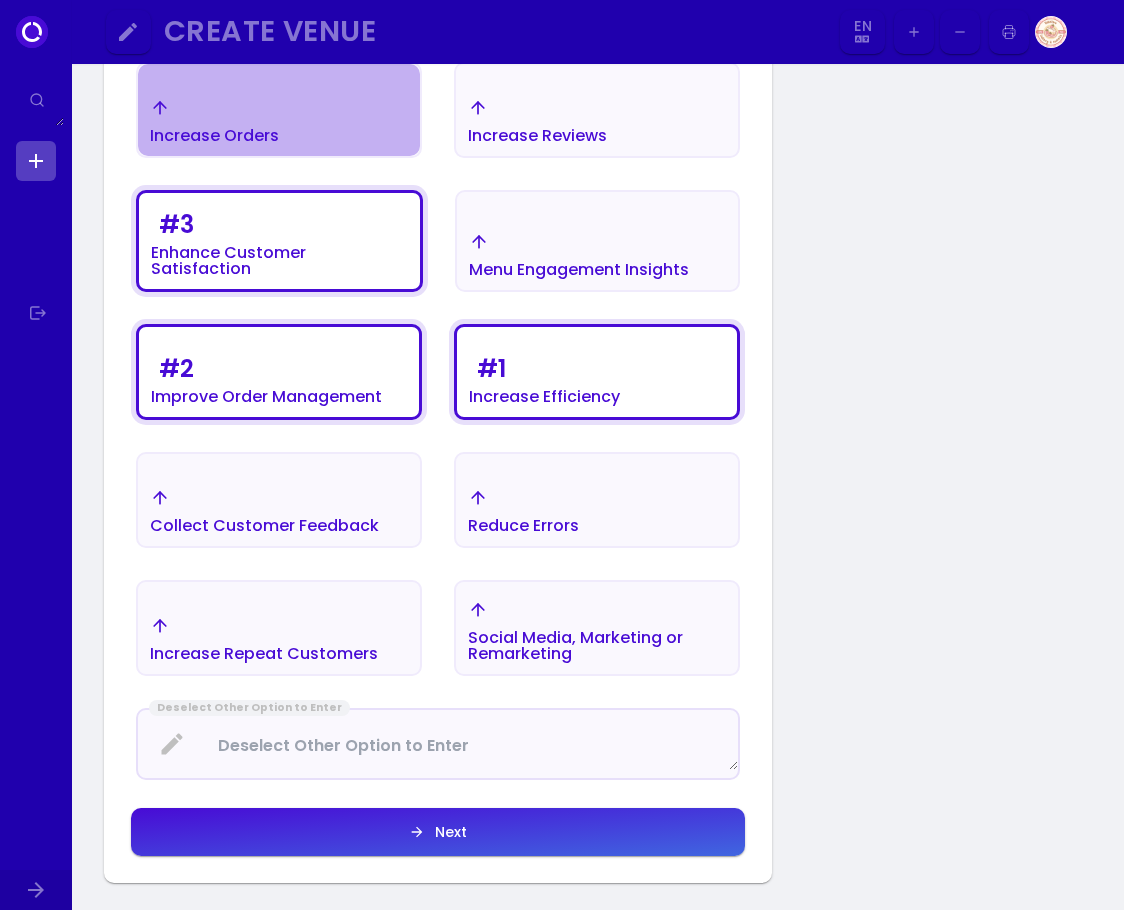 click on "Increase Orders" at bounding box center [279, 121] 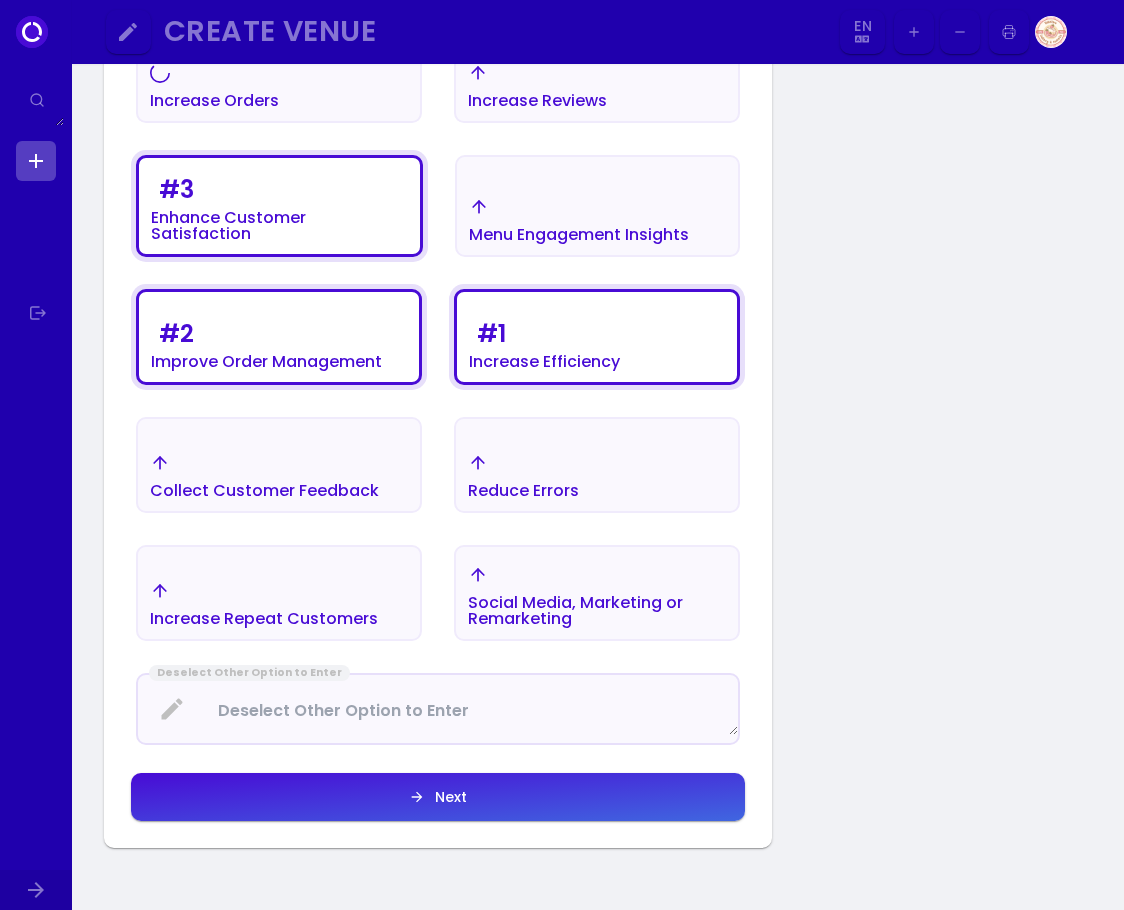 scroll, scrollTop: 632, scrollLeft: 0, axis: vertical 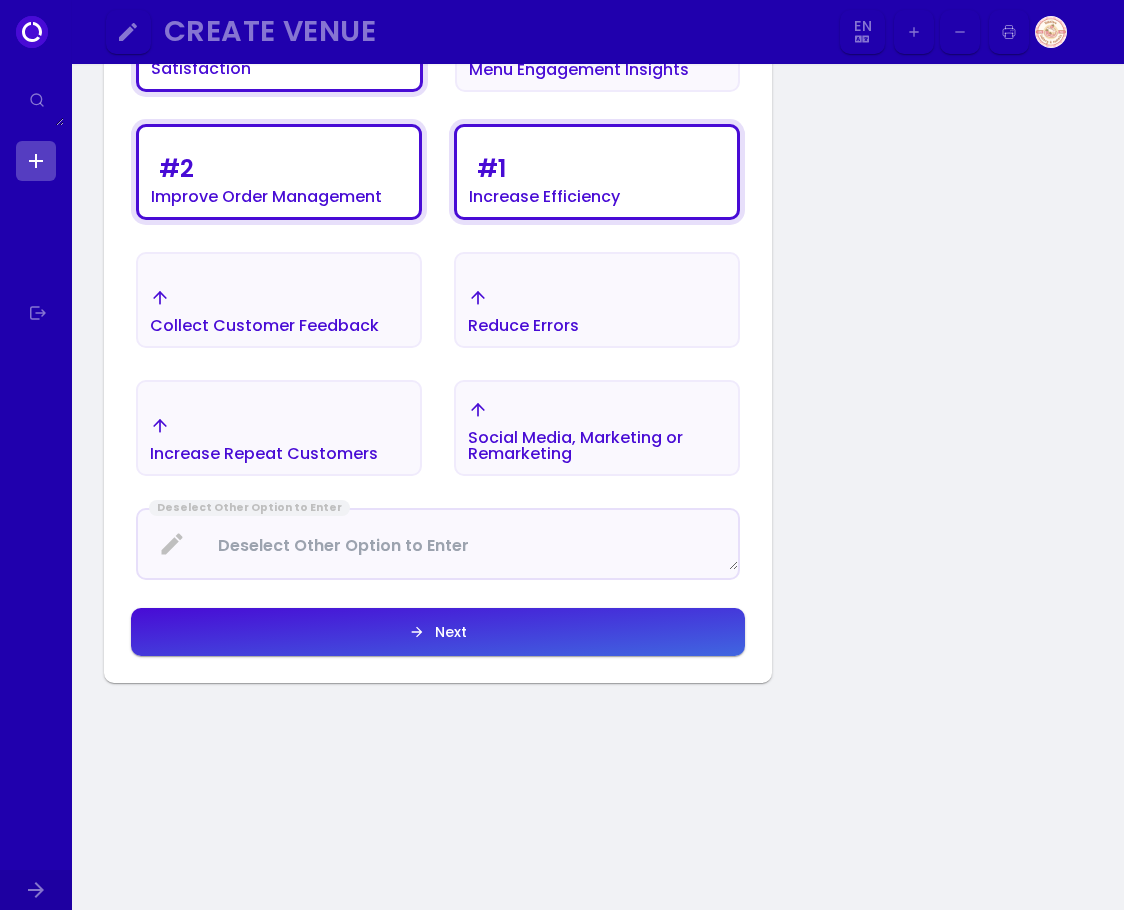 click on "Next" at bounding box center (597, -90) 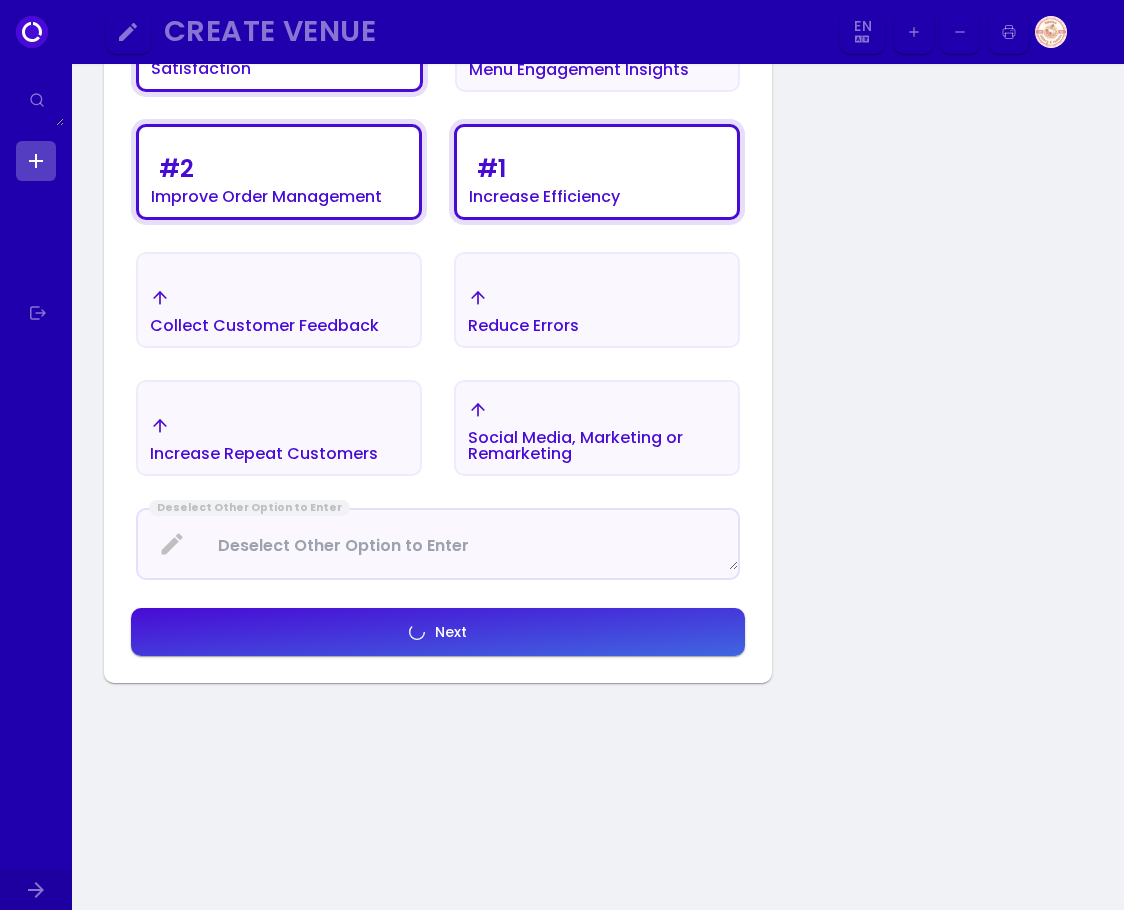 select on "en" 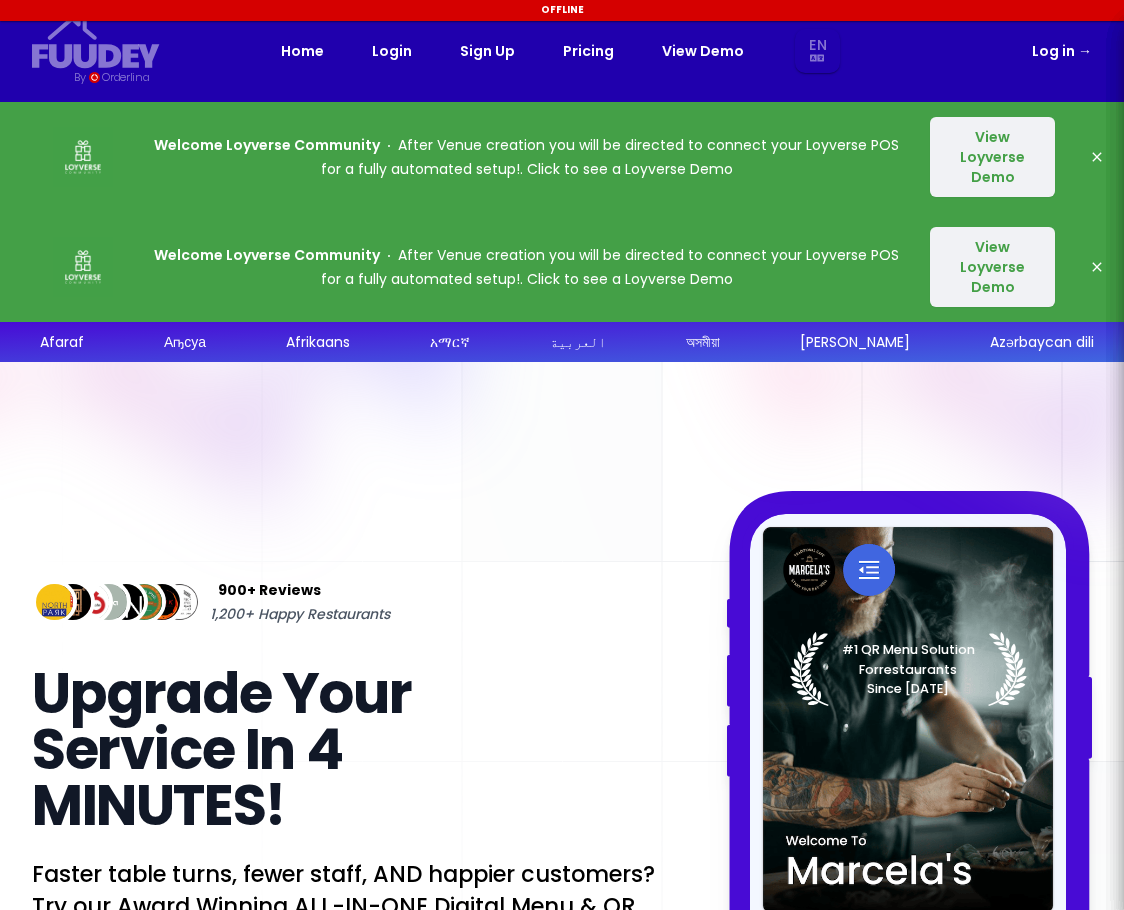 select on "en" 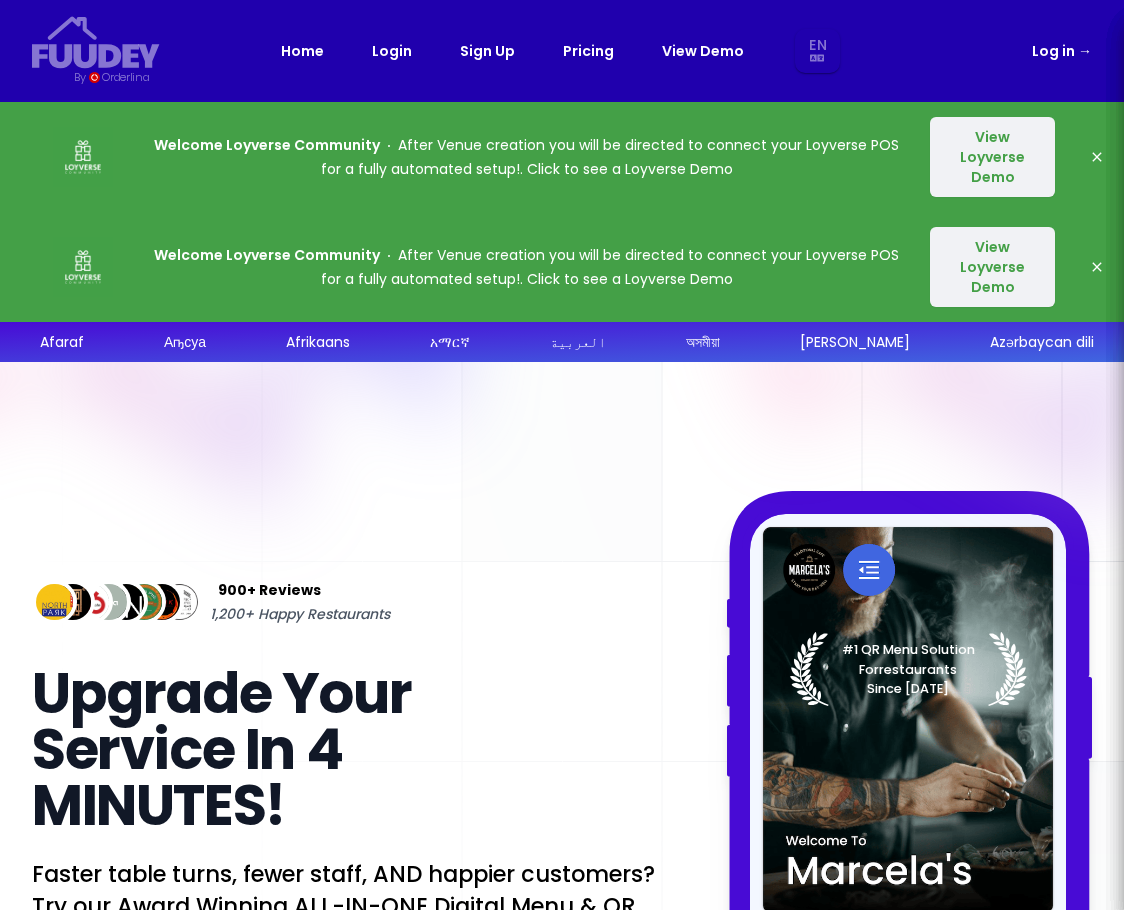 select on "en" 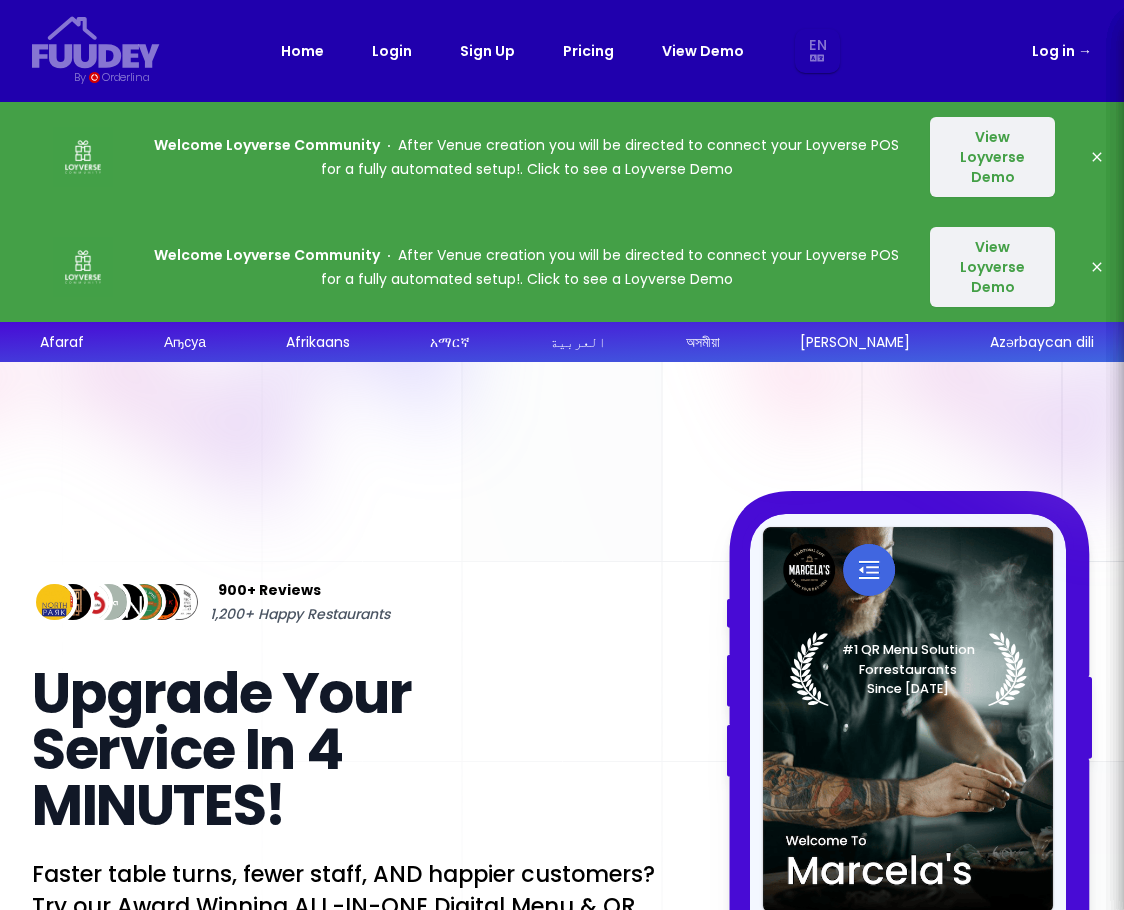 click on "Log in   →" at bounding box center (1062, 51) 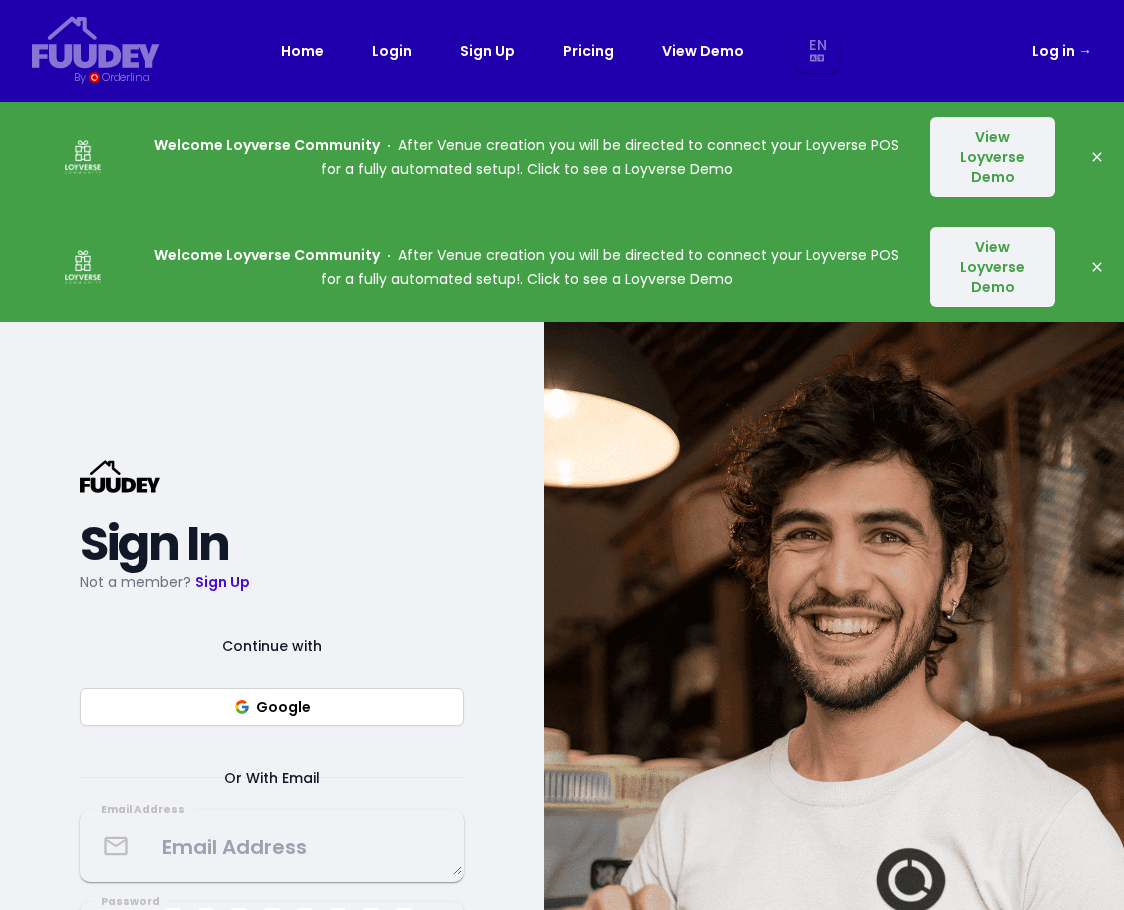 select on "en" 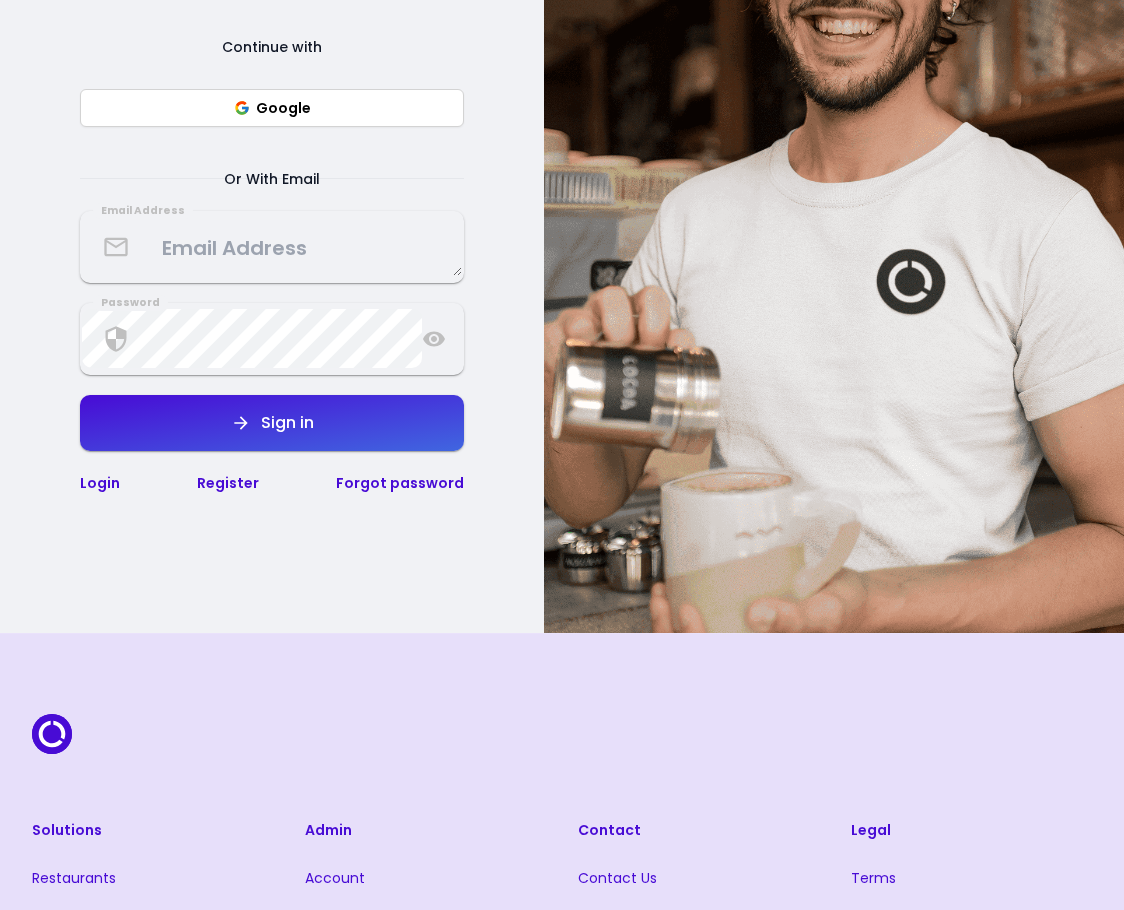 scroll, scrollTop: 600, scrollLeft: 0, axis: vertical 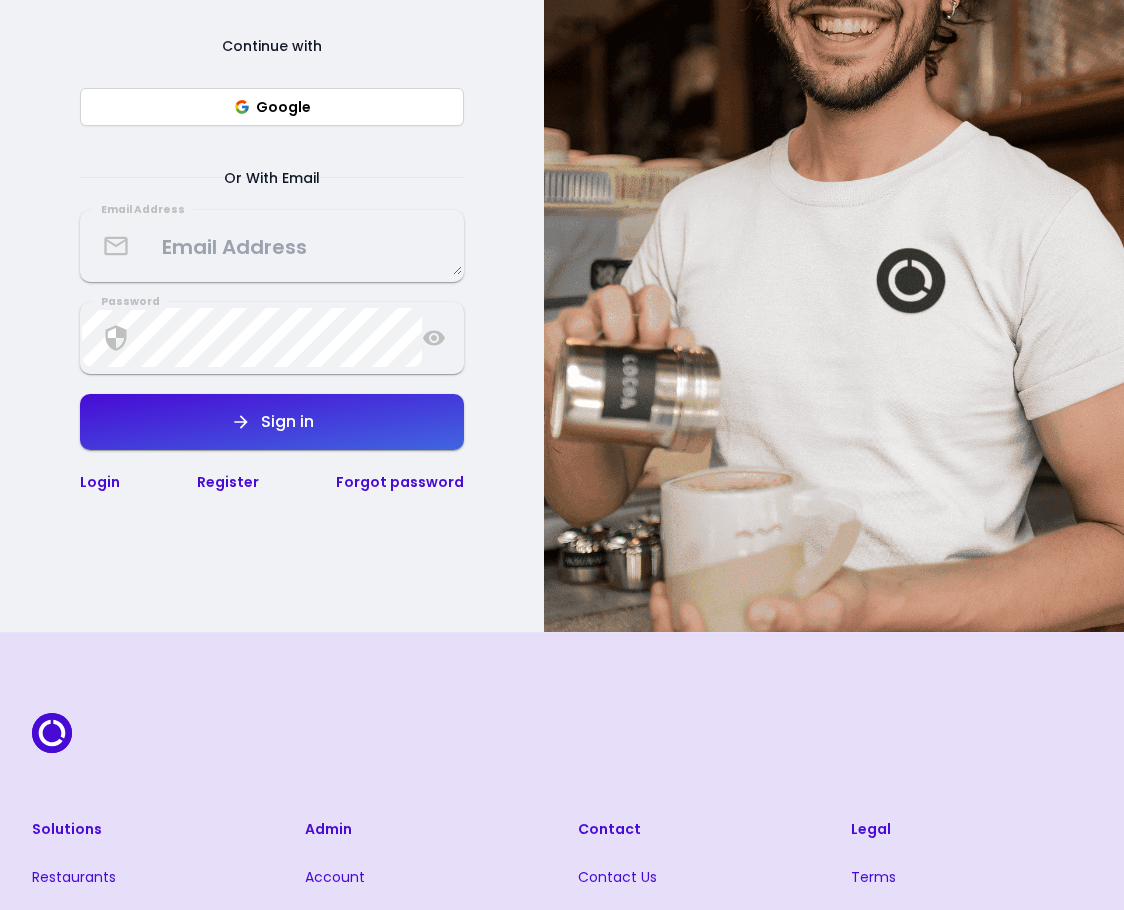 click on "Google" at bounding box center (272, 107) 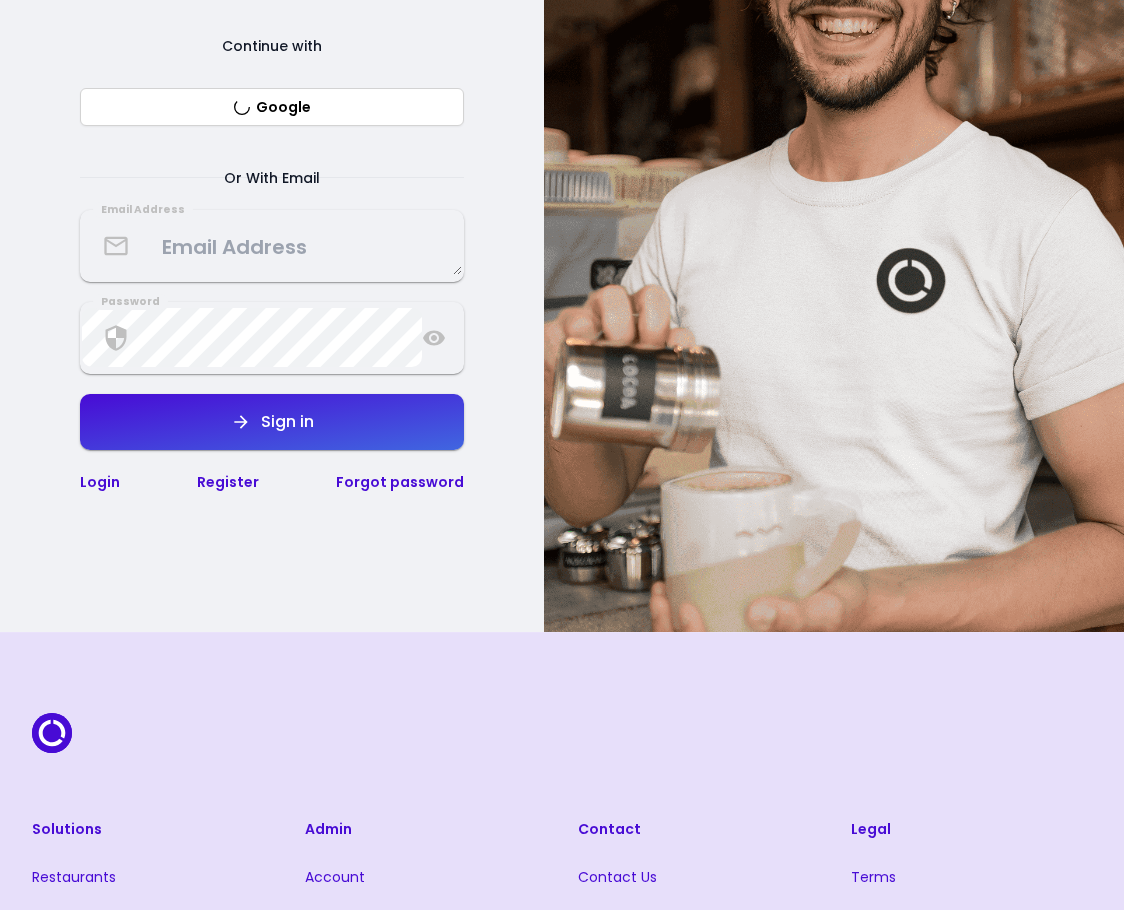 select on "en" 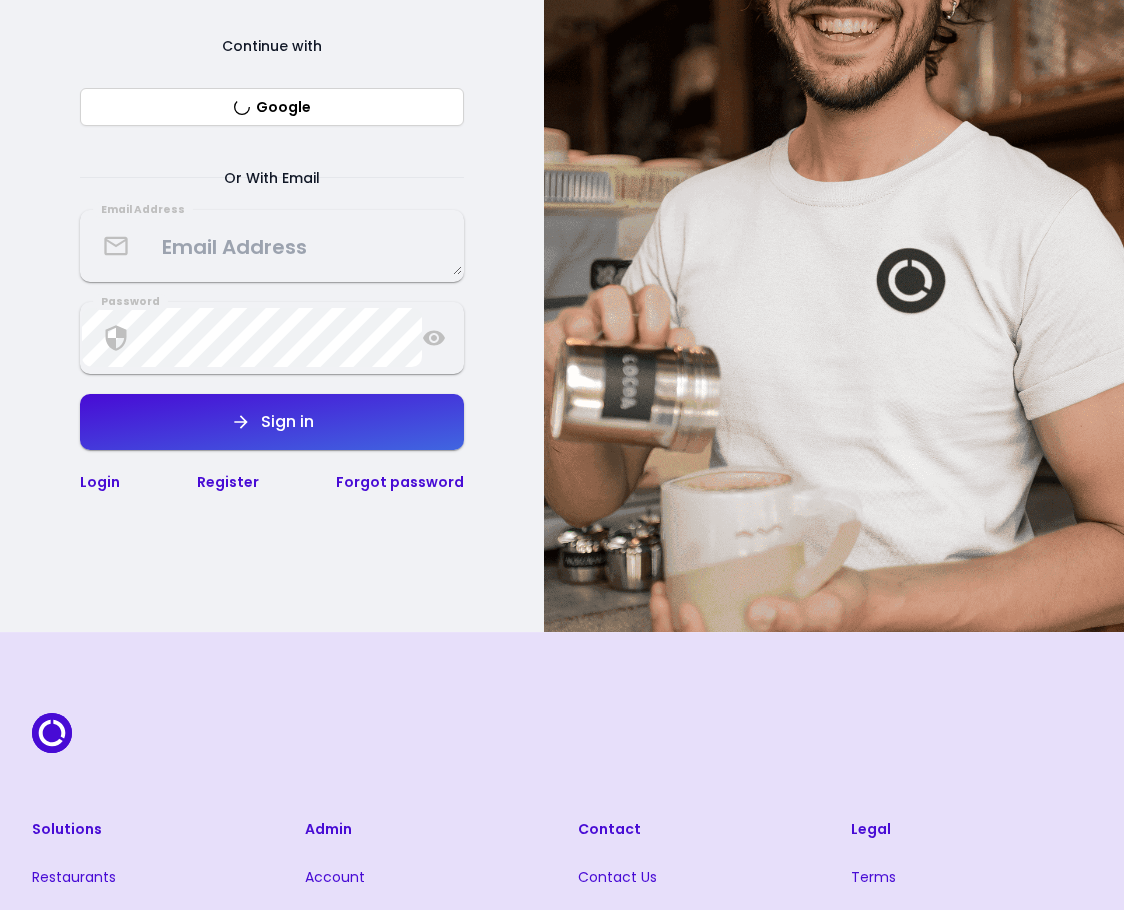 scroll, scrollTop: 0, scrollLeft: 0, axis: both 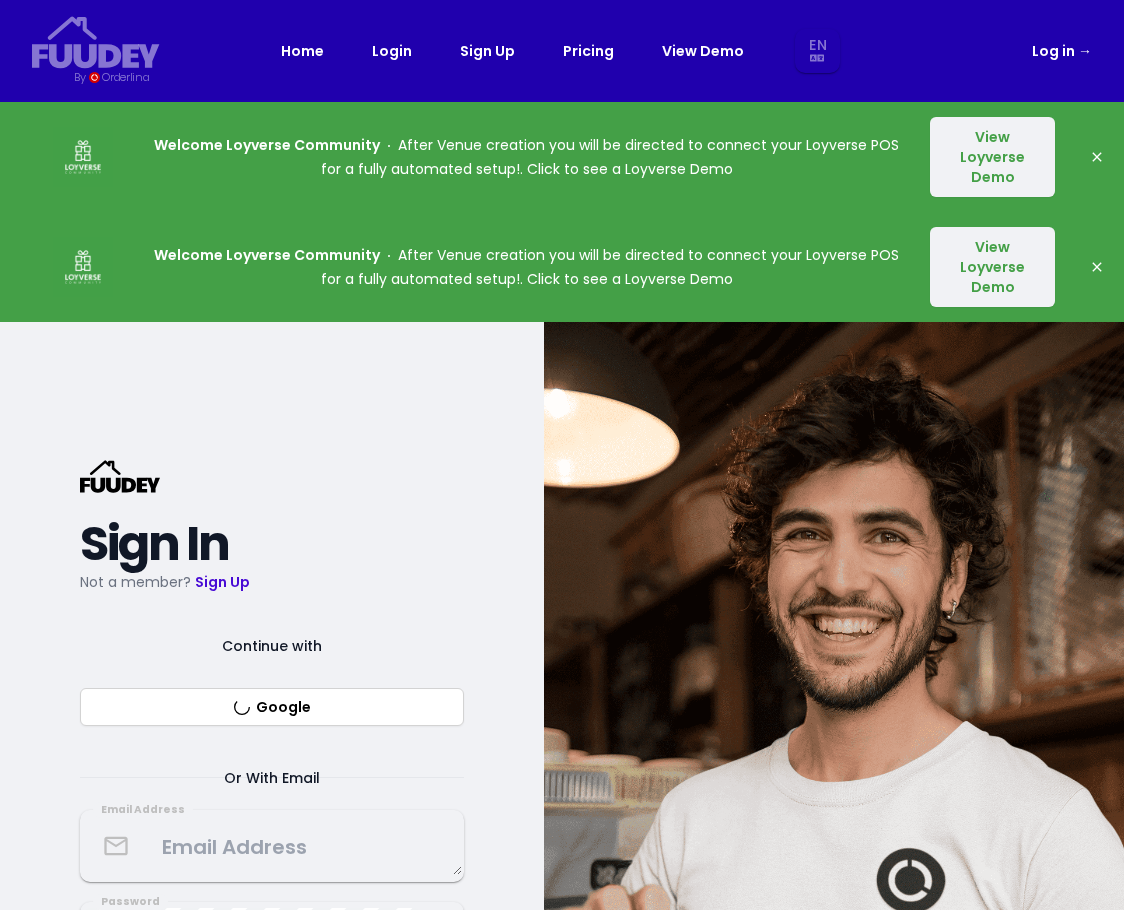 select on "en" 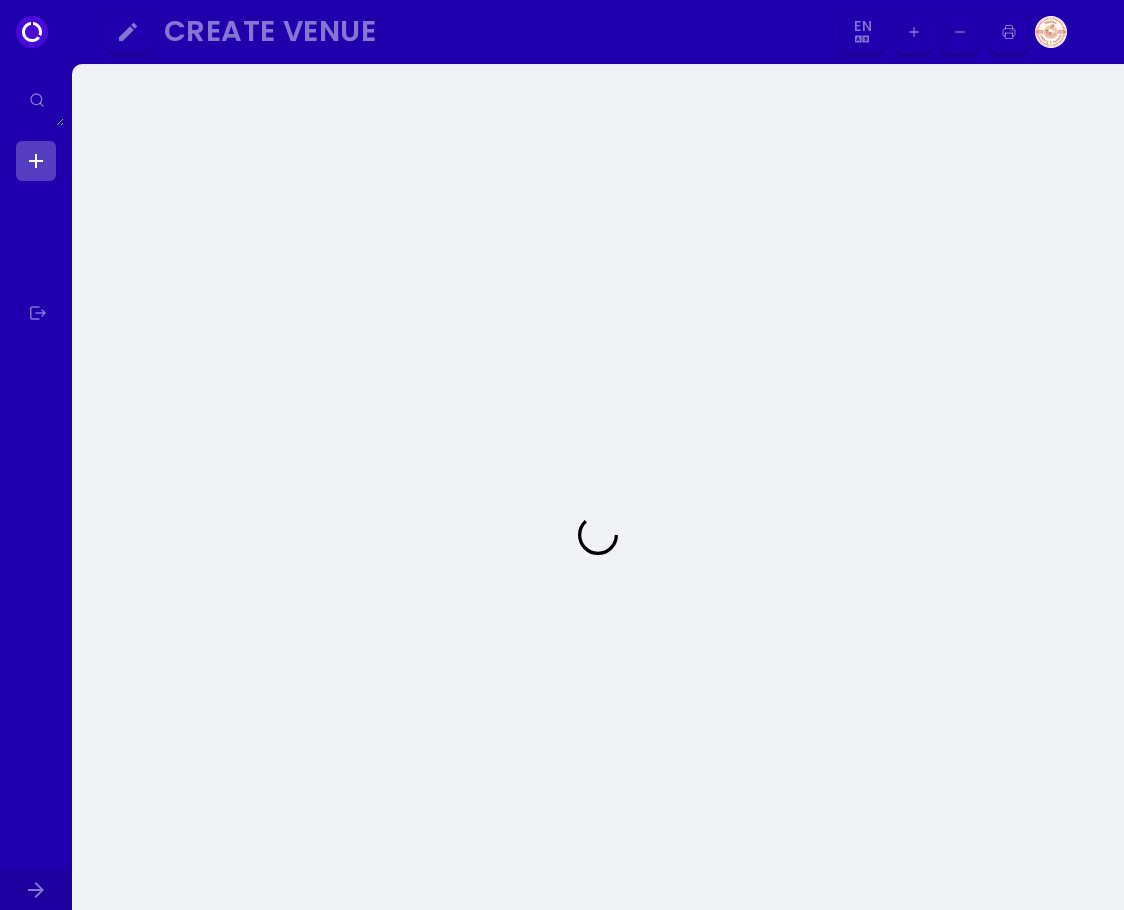 select on "en" 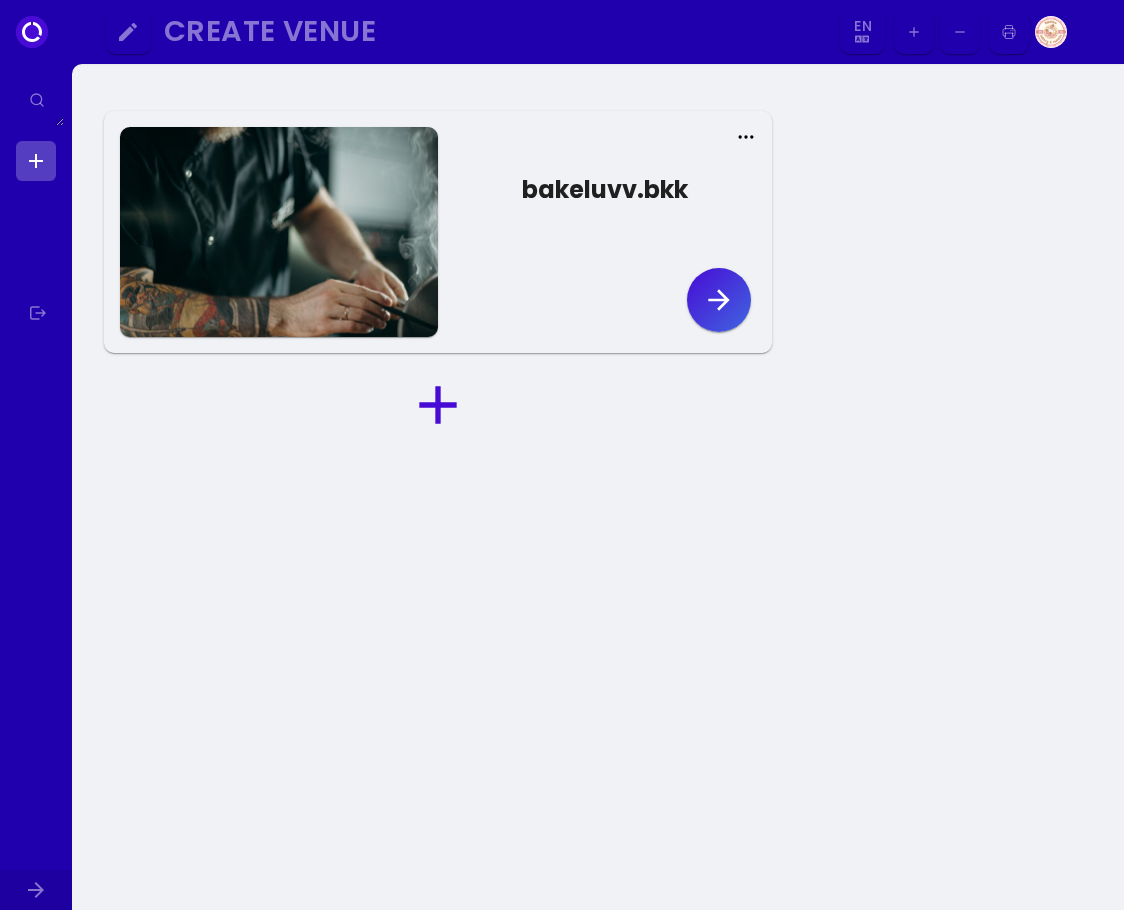 click 